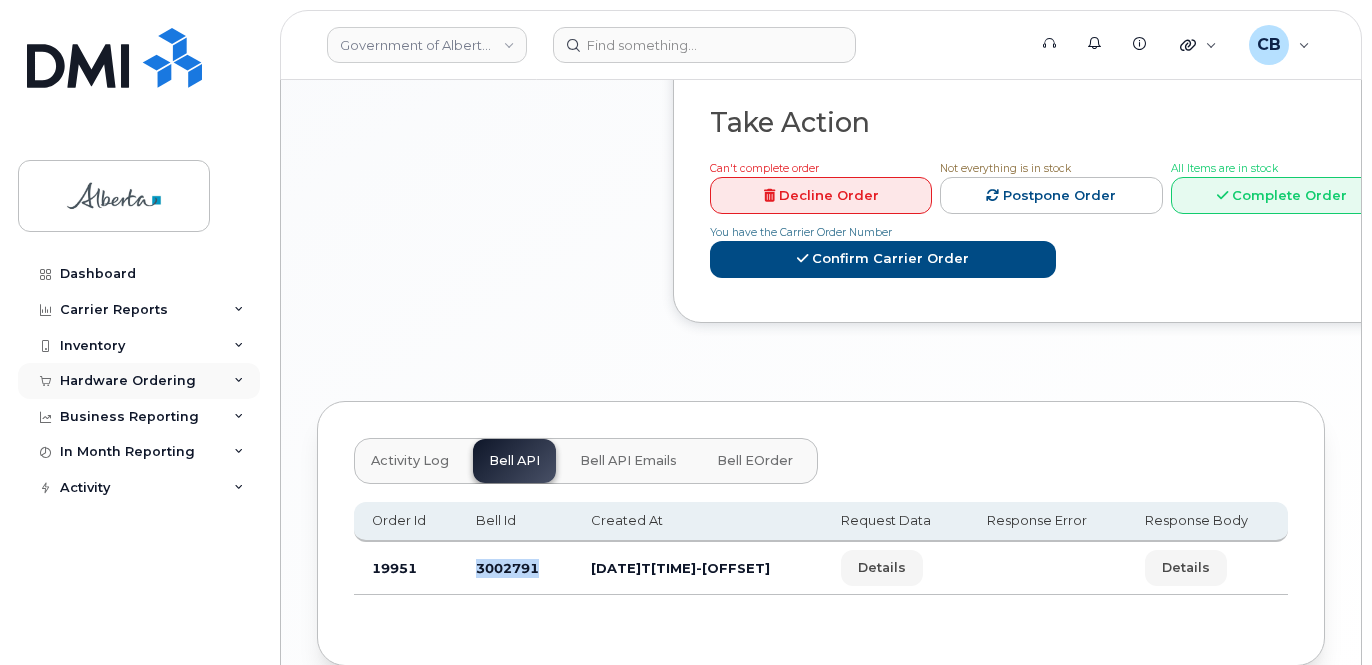 scroll, scrollTop: 1104, scrollLeft: 0, axis: vertical 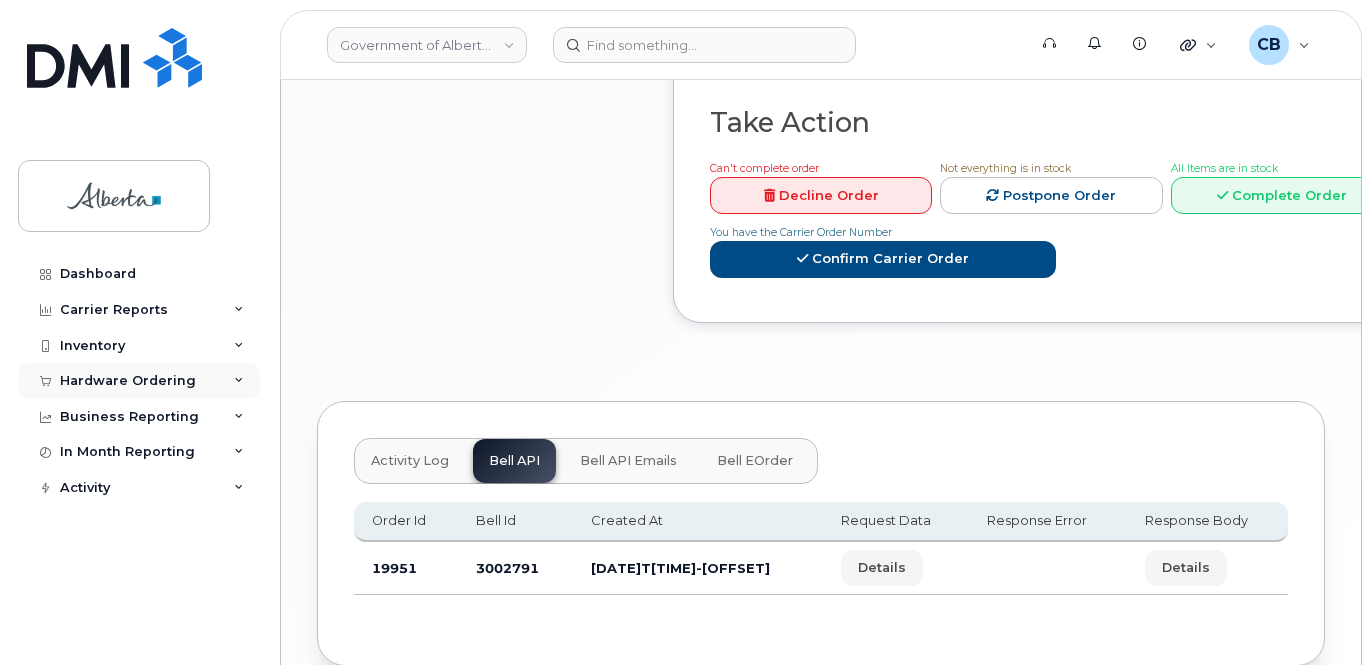 click on "Hardware Ordering" at bounding box center [128, 381] 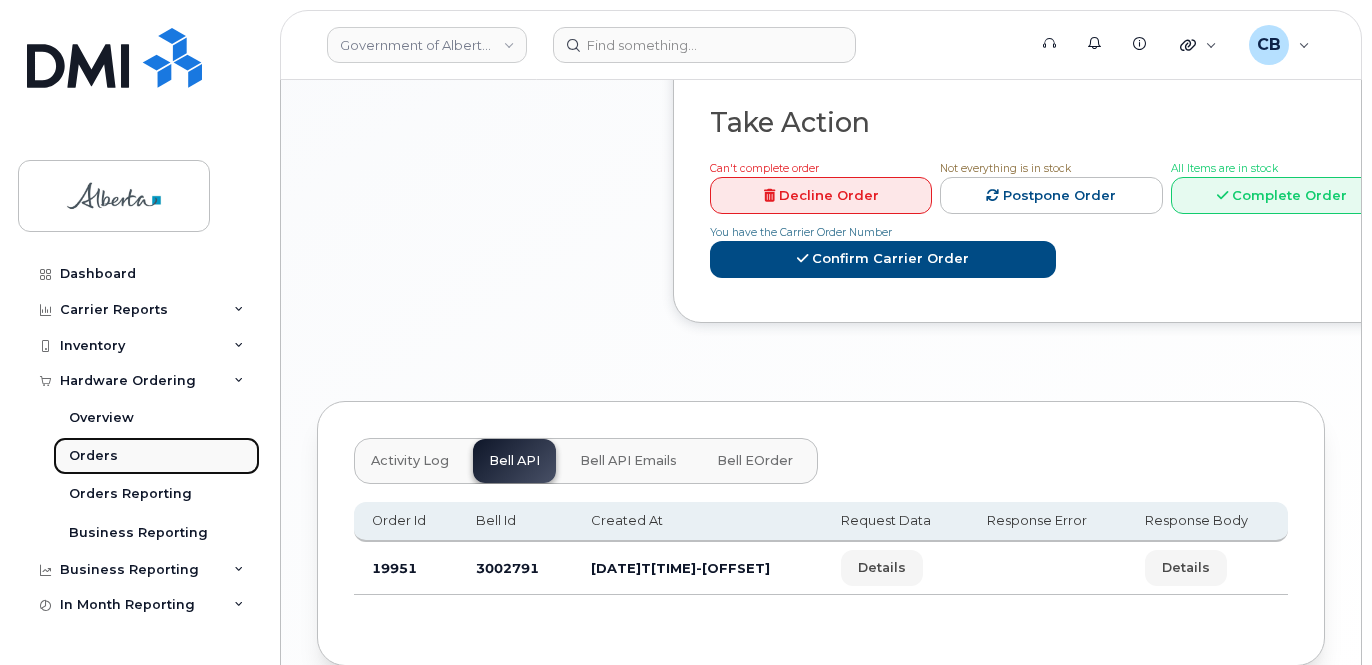 click on "Orders" at bounding box center [93, 456] 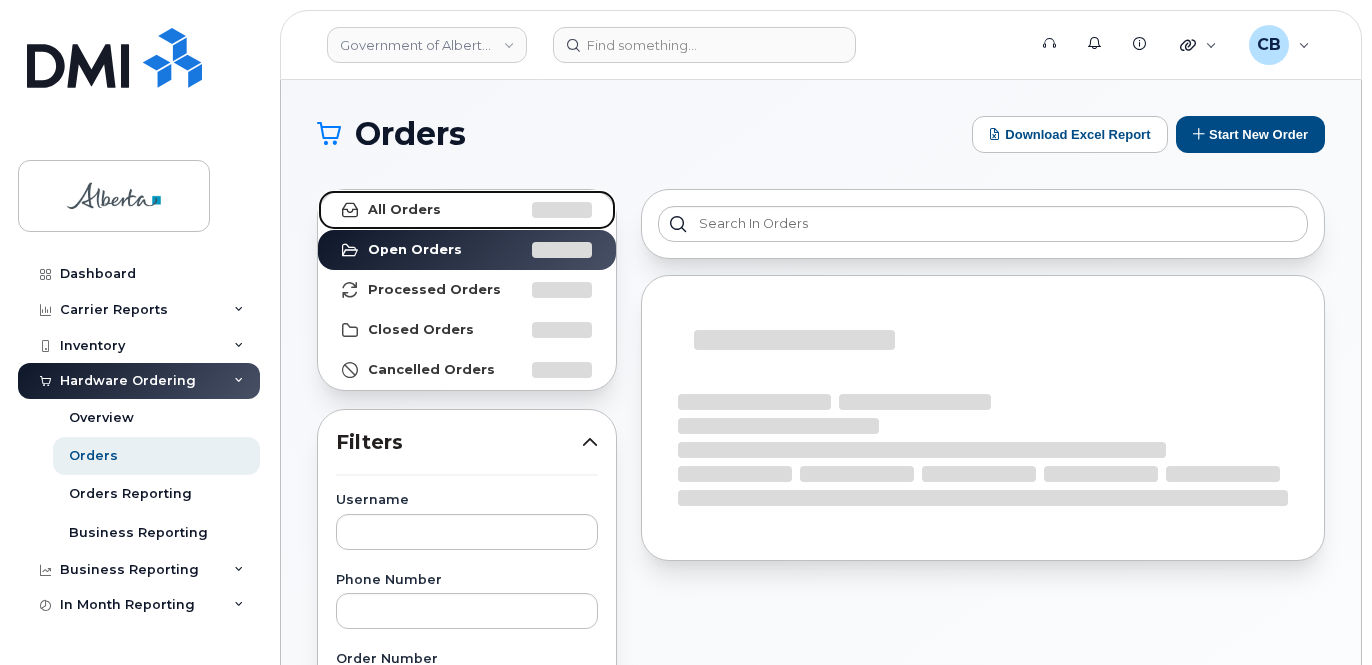 click on "All Orders" at bounding box center (404, 210) 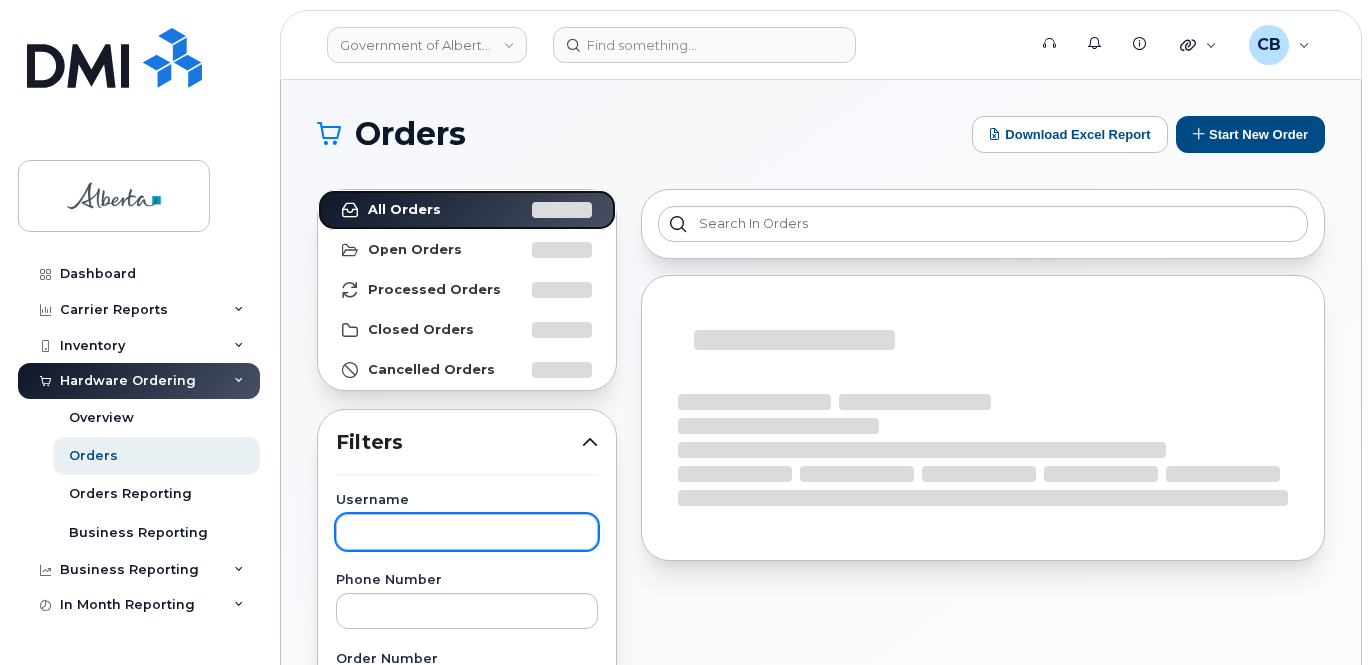 scroll, scrollTop: 300, scrollLeft: 0, axis: vertical 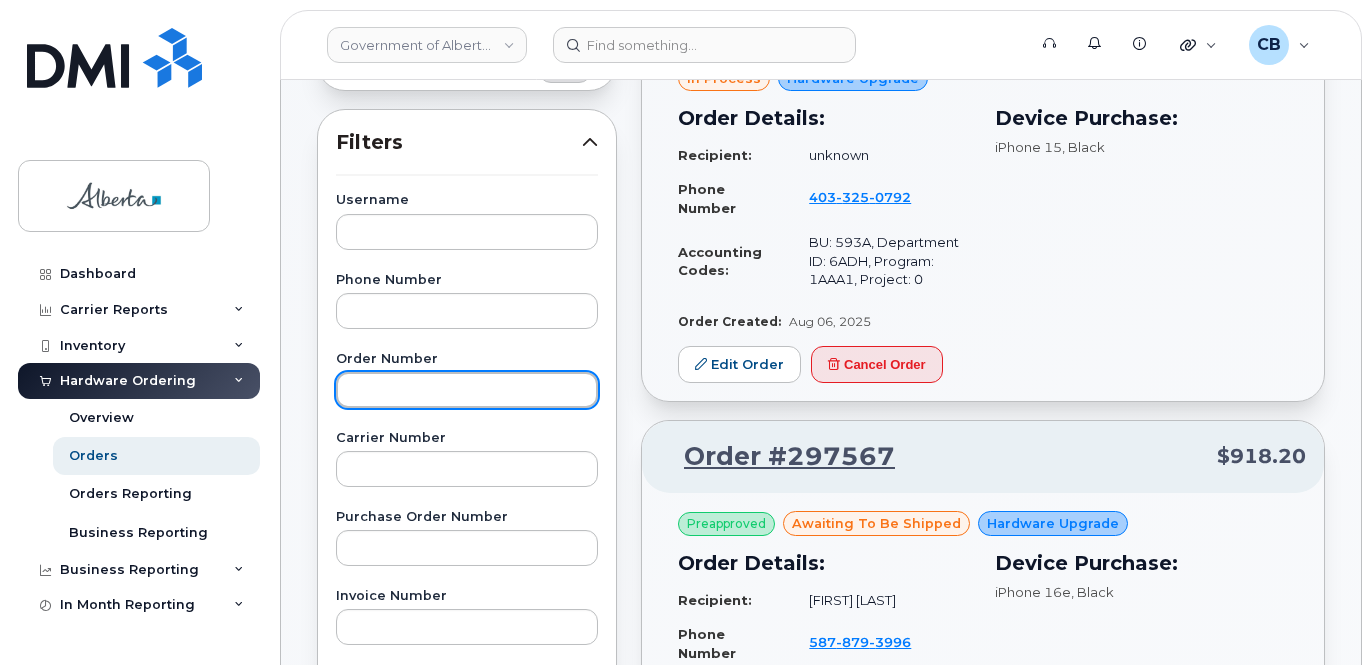 click at bounding box center [467, 390] 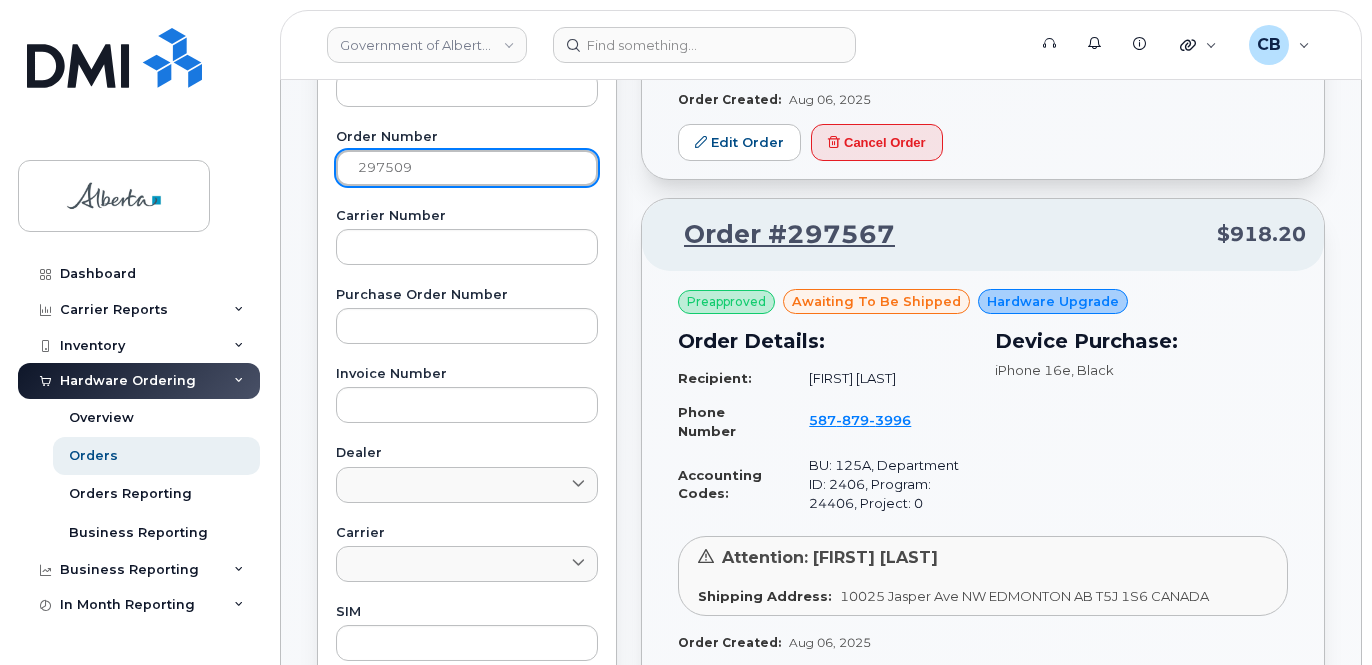 scroll, scrollTop: 900, scrollLeft: 0, axis: vertical 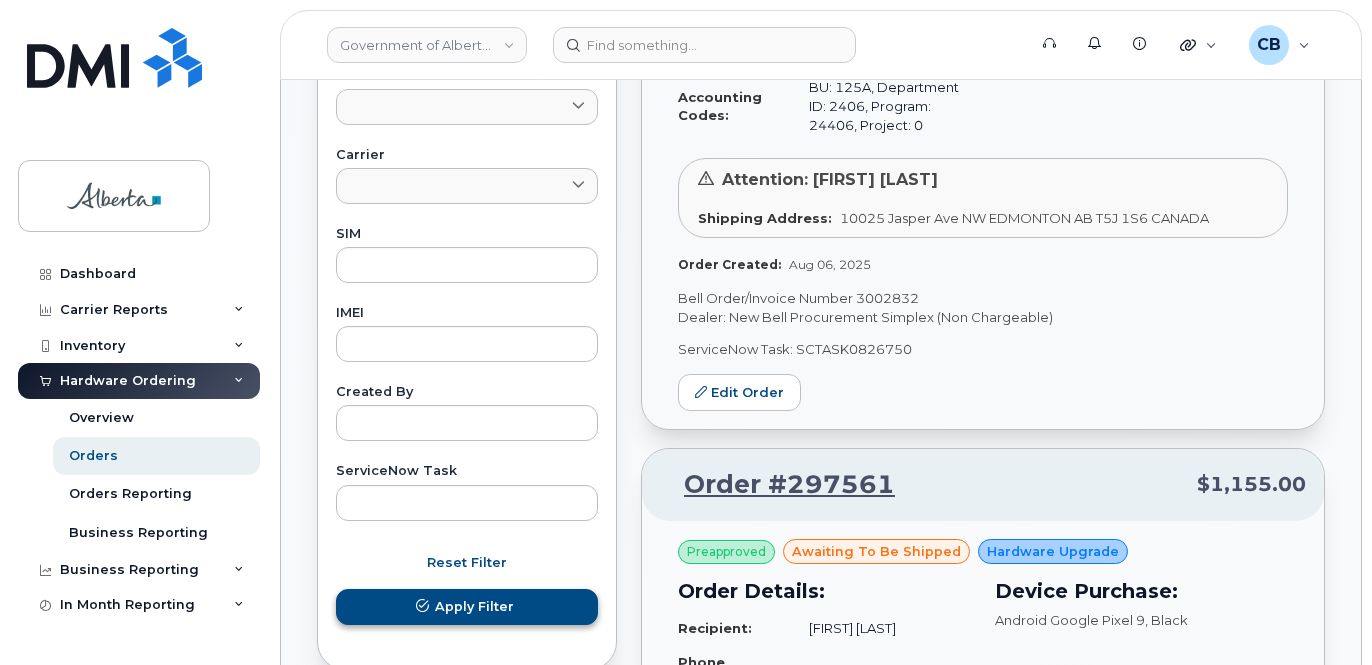 type on "297509" 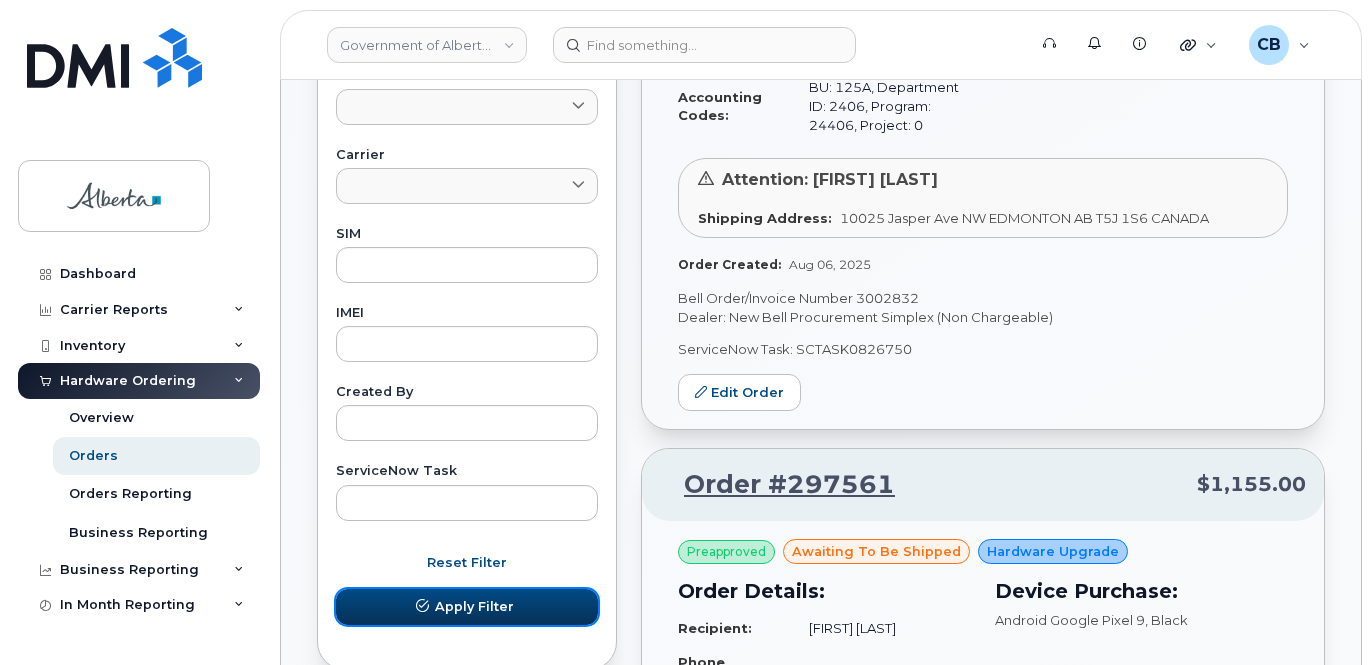 click on "Apply Filter" at bounding box center (467, 607) 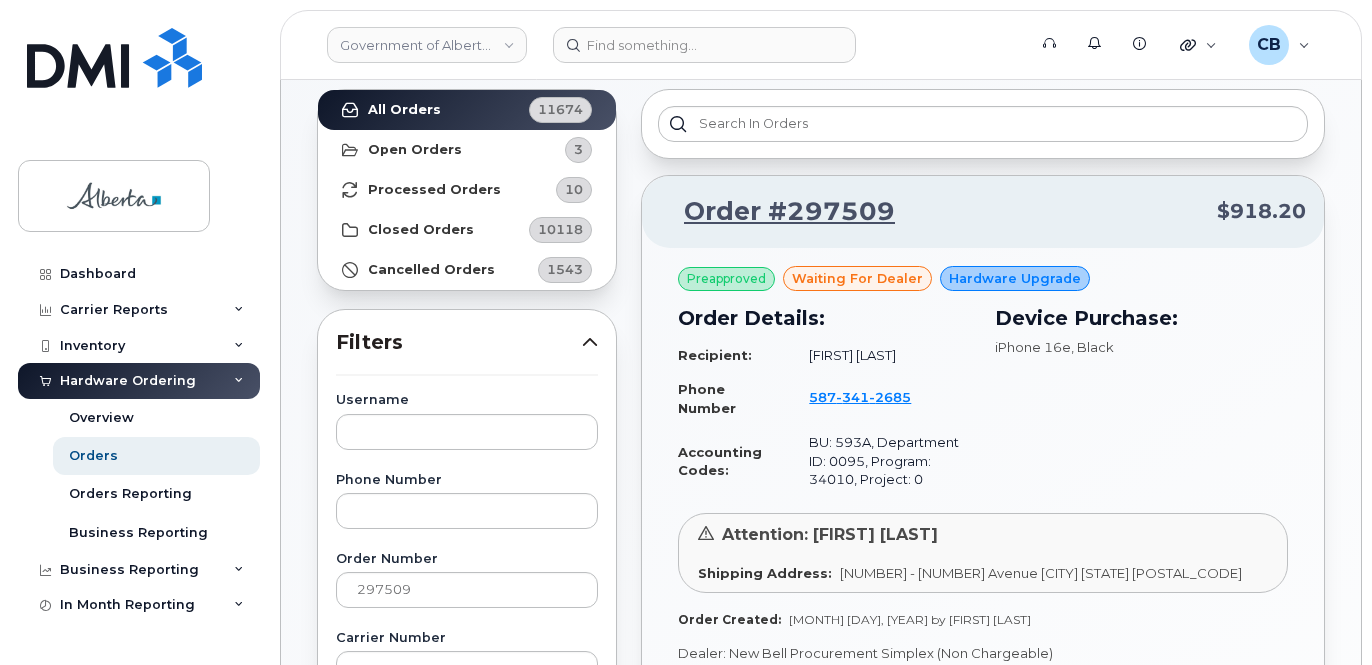 scroll, scrollTop: 200, scrollLeft: 0, axis: vertical 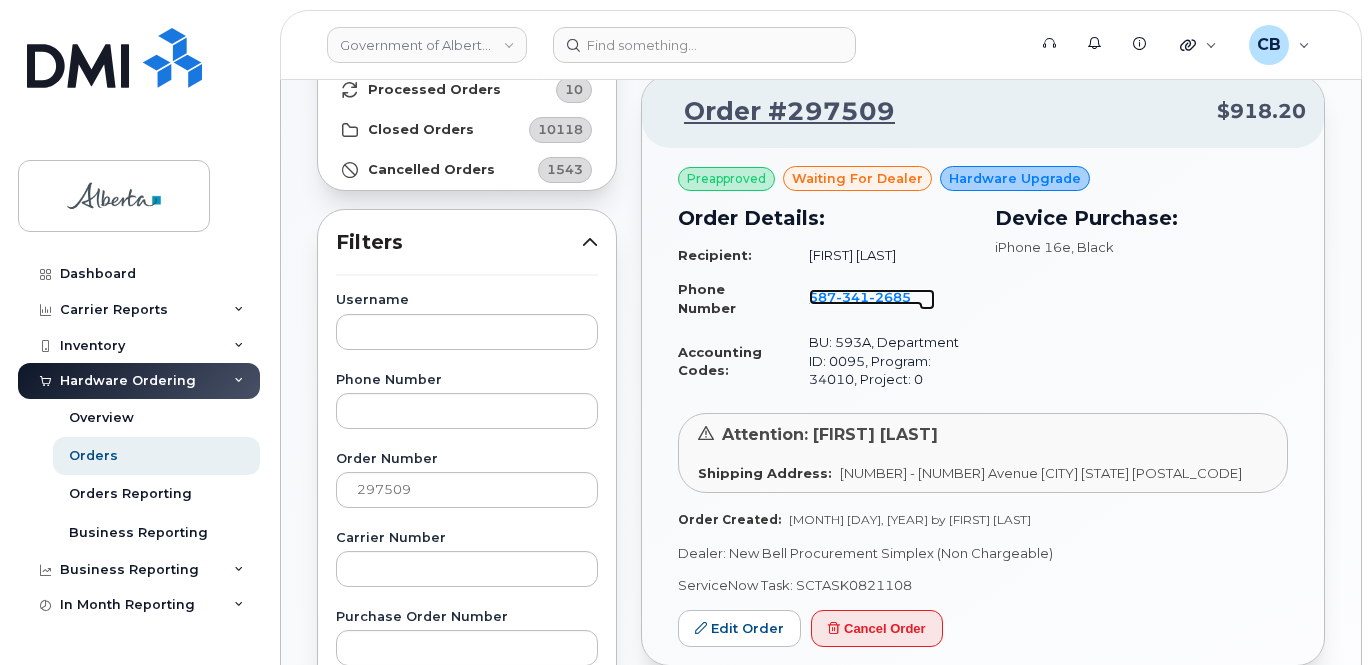 click on "2685" 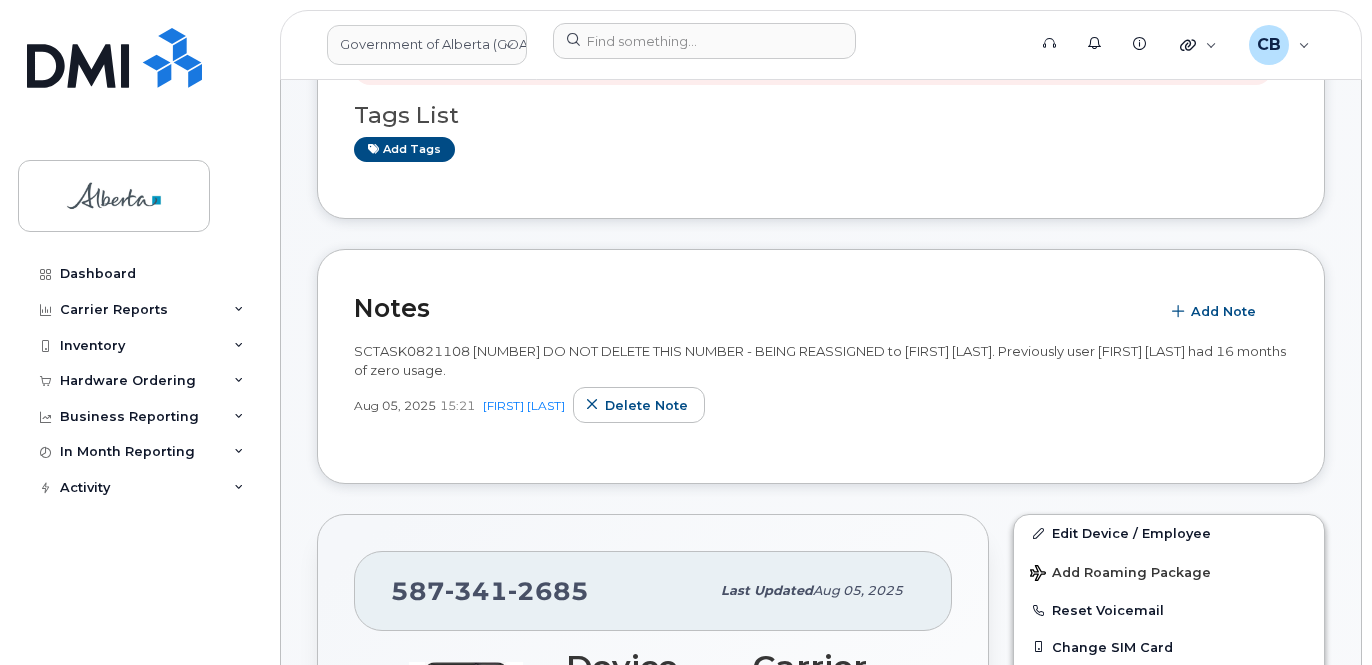 scroll, scrollTop: 600, scrollLeft: 0, axis: vertical 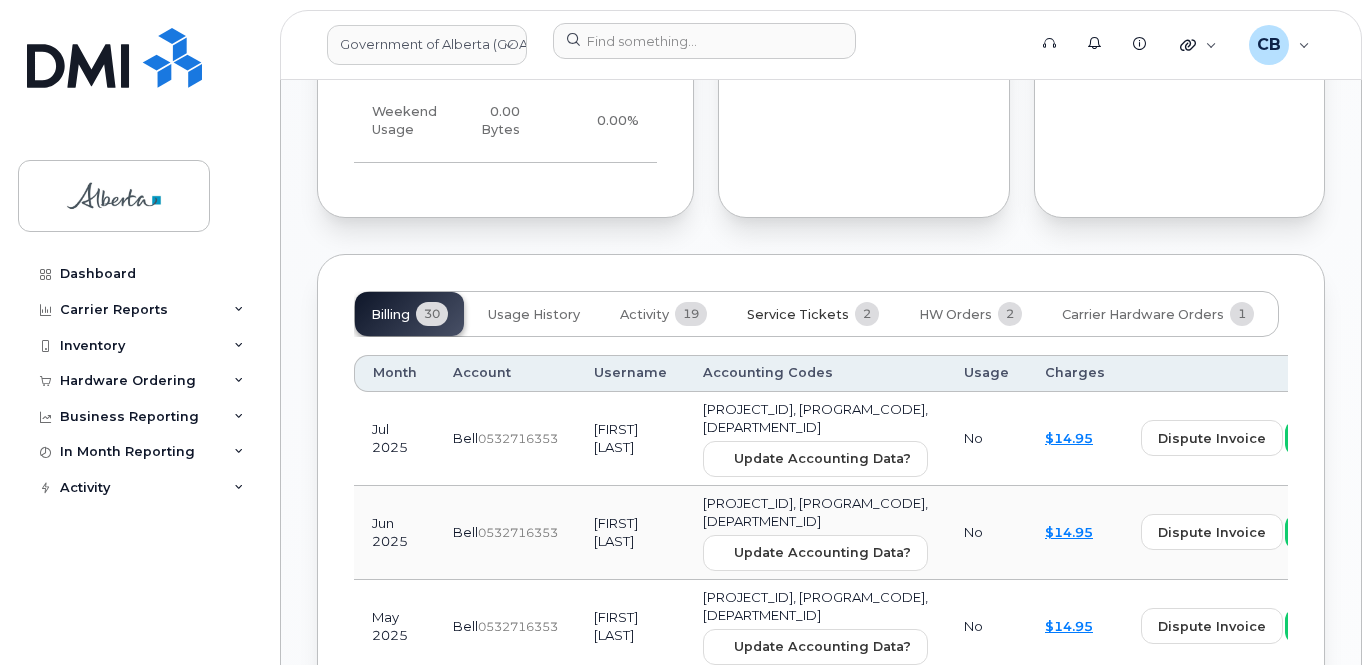click on "Service Tickets 2" 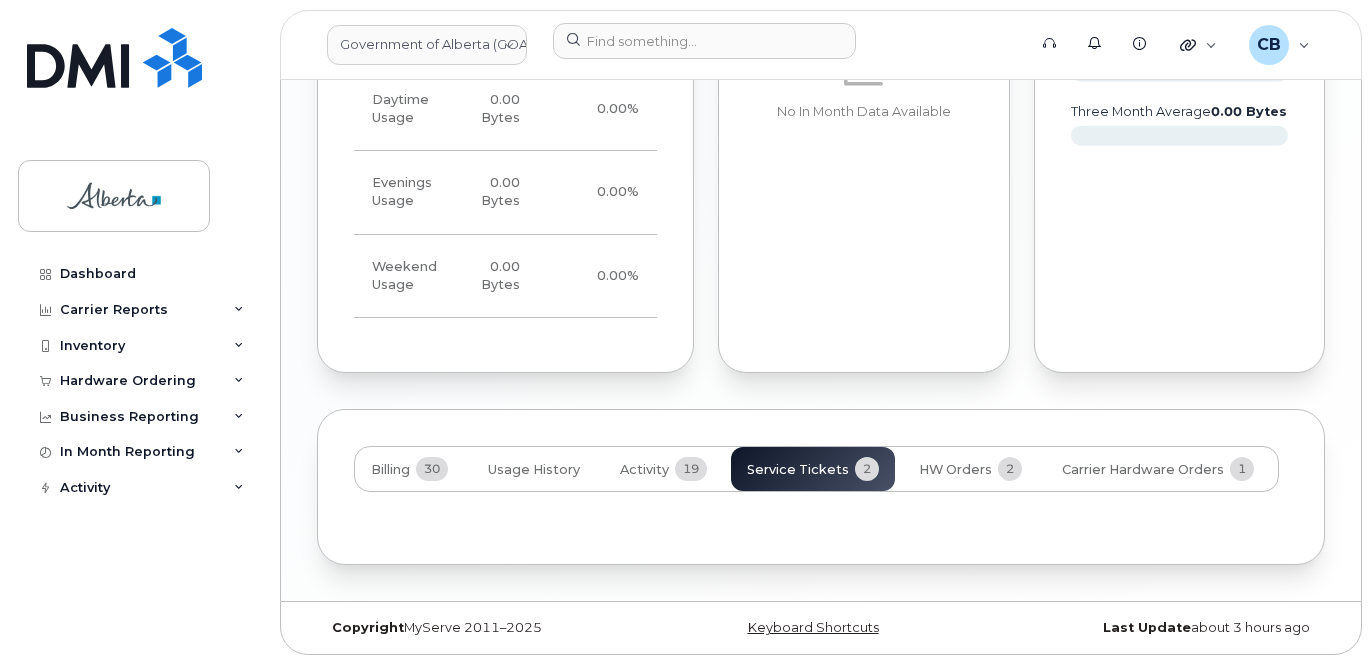 scroll, scrollTop: 1911, scrollLeft: 0, axis: vertical 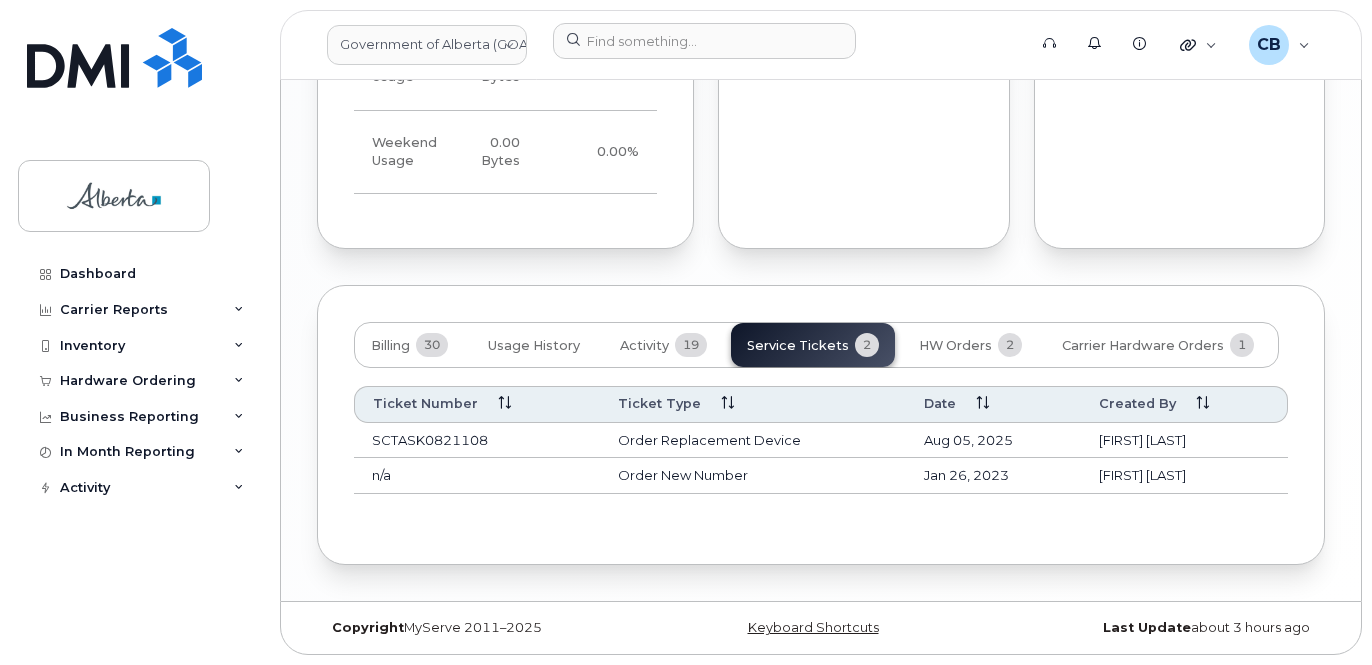 click on "Order Replacement Device" at bounding box center [753, 441] 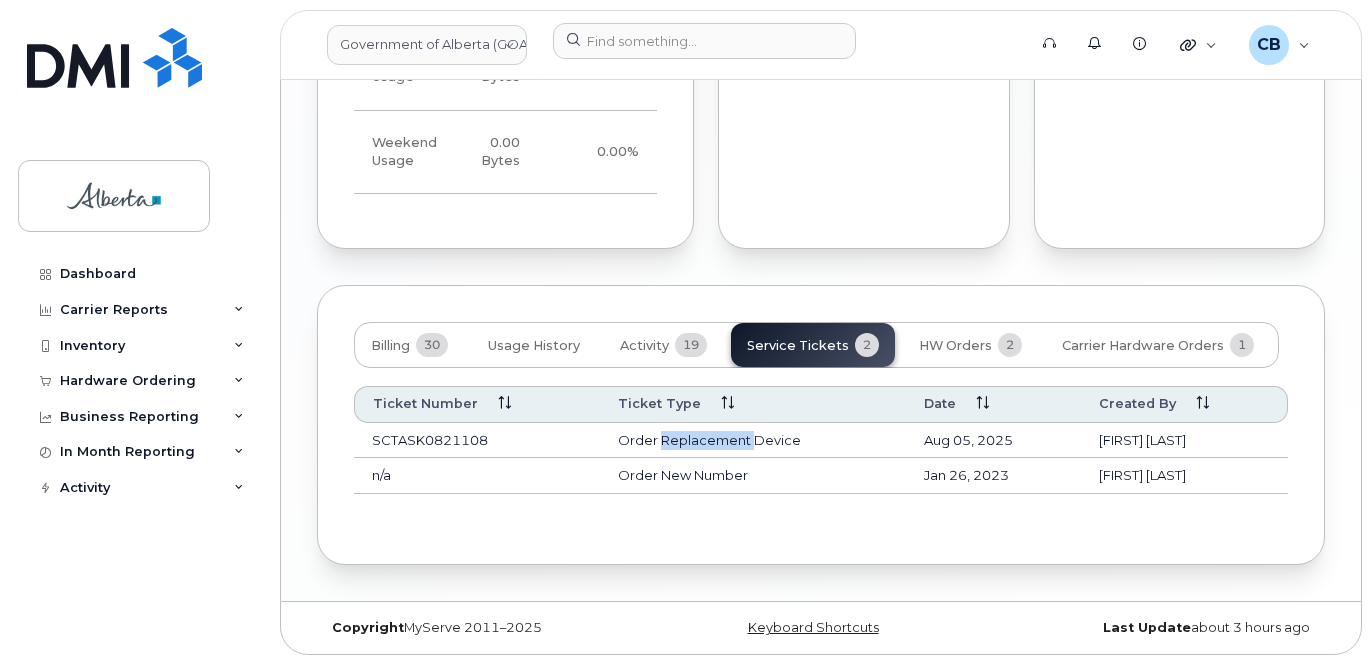 click on "Order Replacement Device" at bounding box center (753, 441) 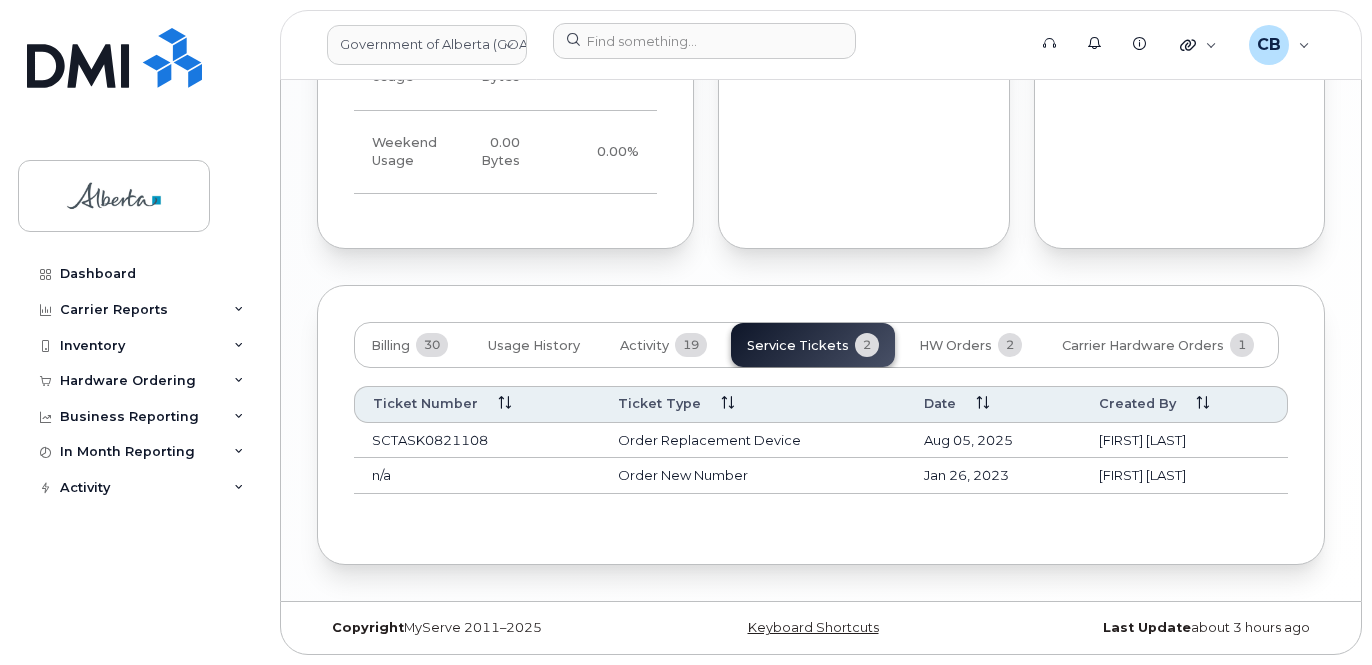 click on "SCTASK0821108" at bounding box center (477, 441) 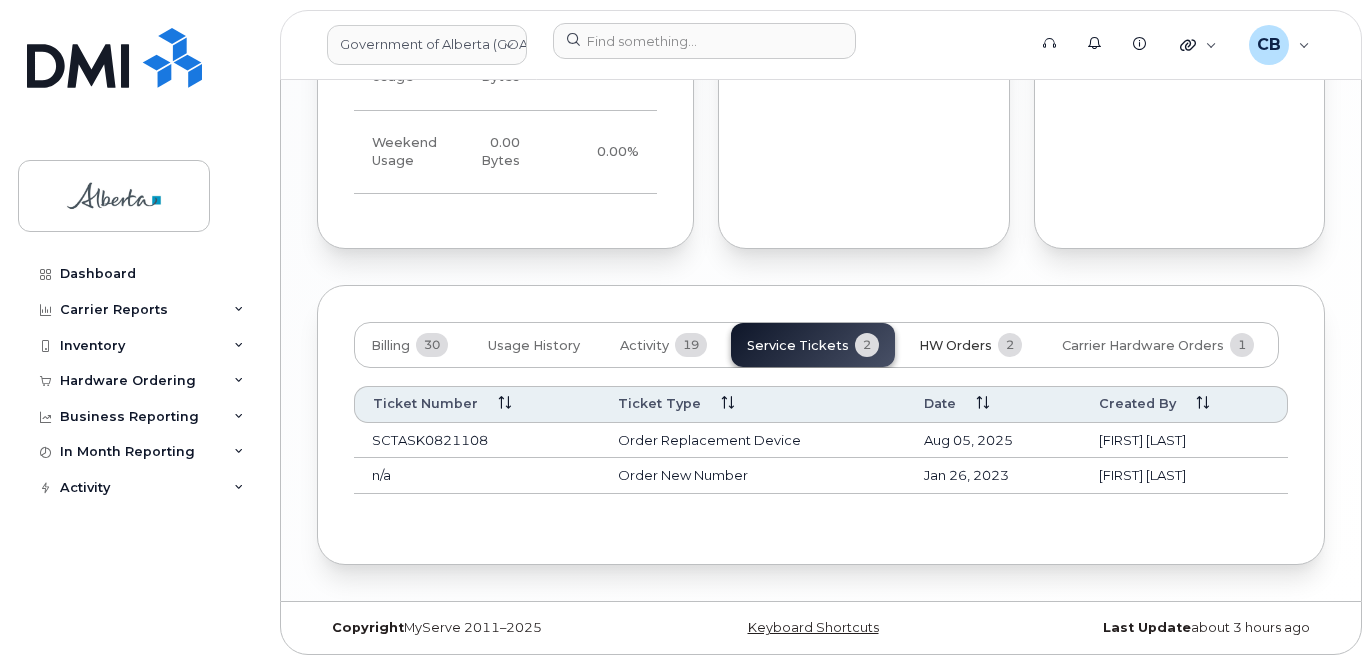 click on "HW Orders" at bounding box center (955, 346) 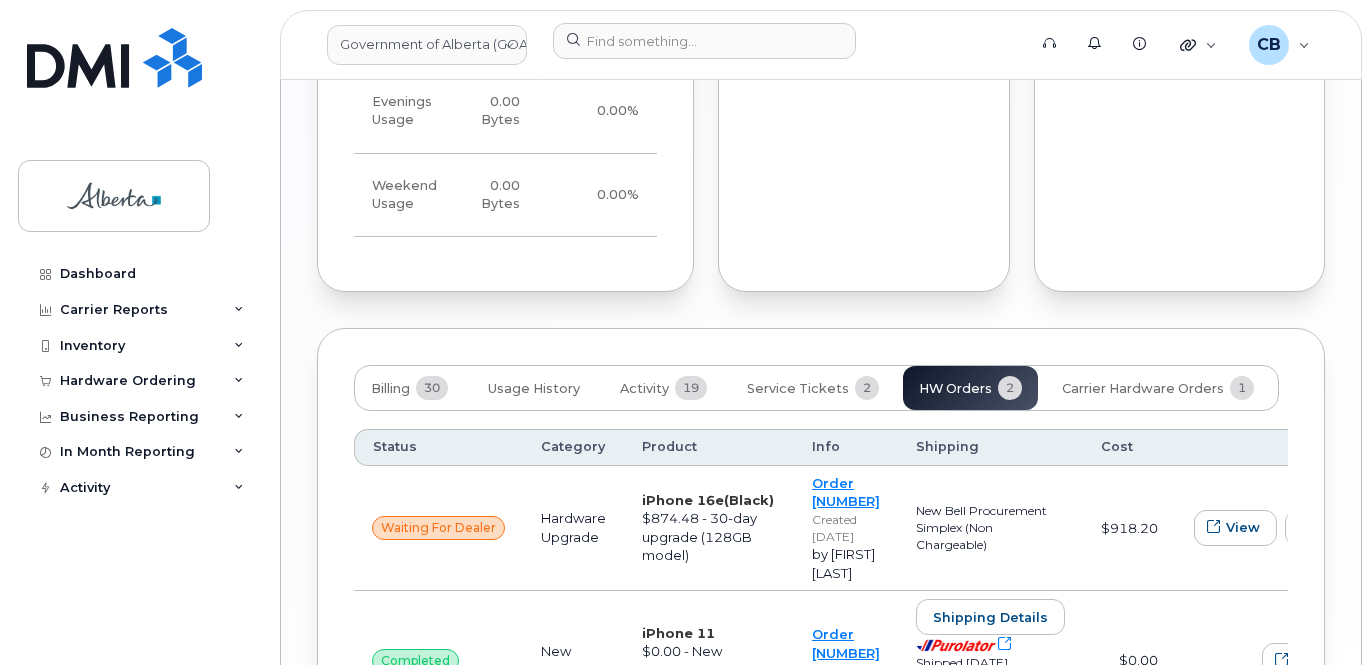 scroll, scrollTop: 1937, scrollLeft: 0, axis: vertical 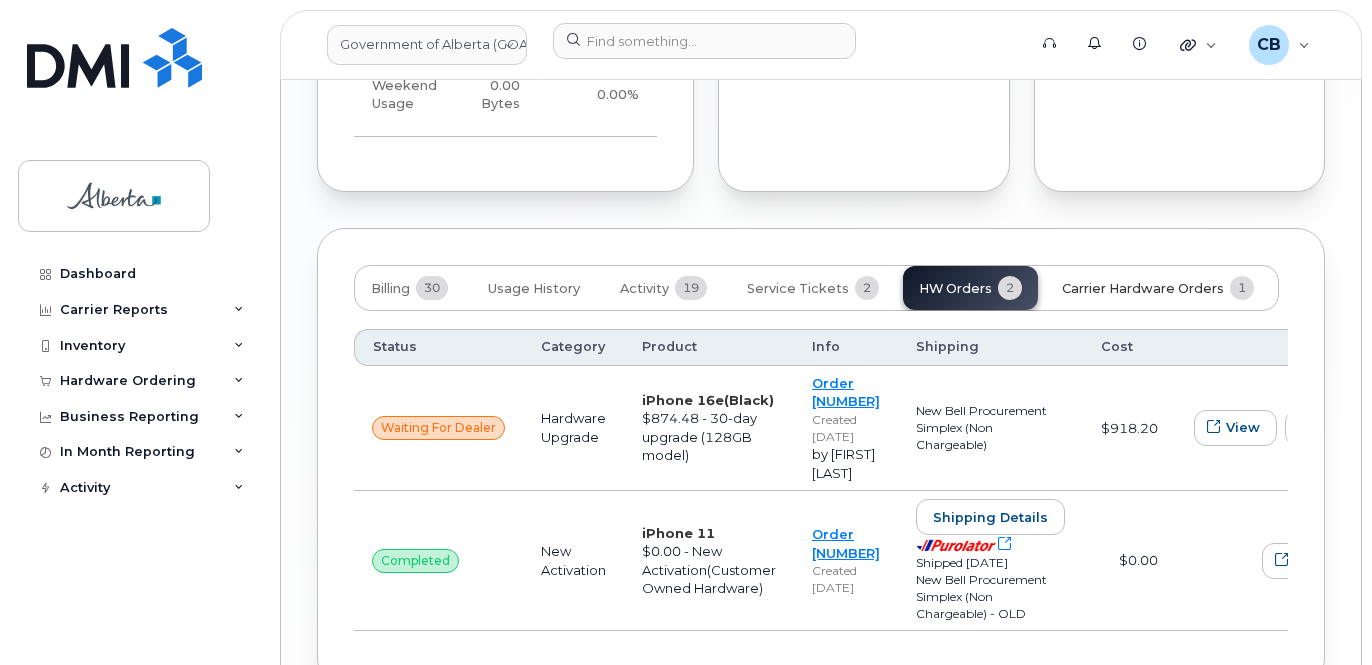 click on "Carrier Hardware Orders" at bounding box center [1143, 289] 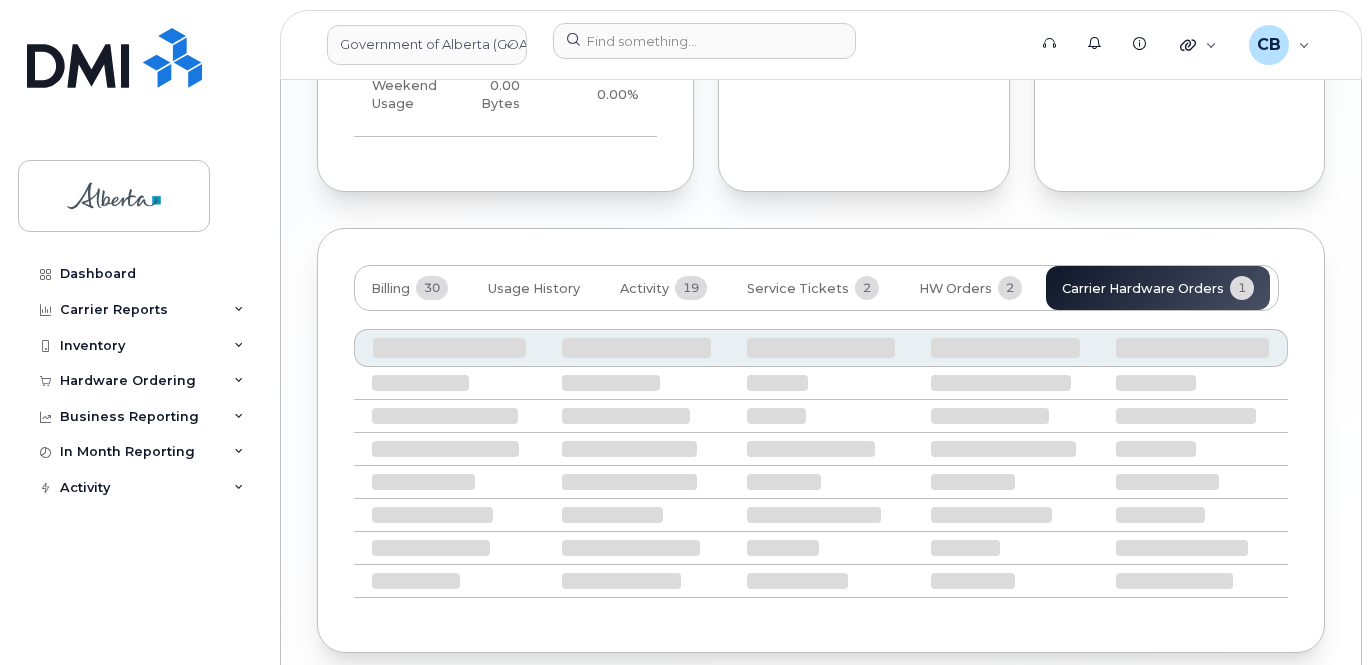 scroll, scrollTop: 1902, scrollLeft: 0, axis: vertical 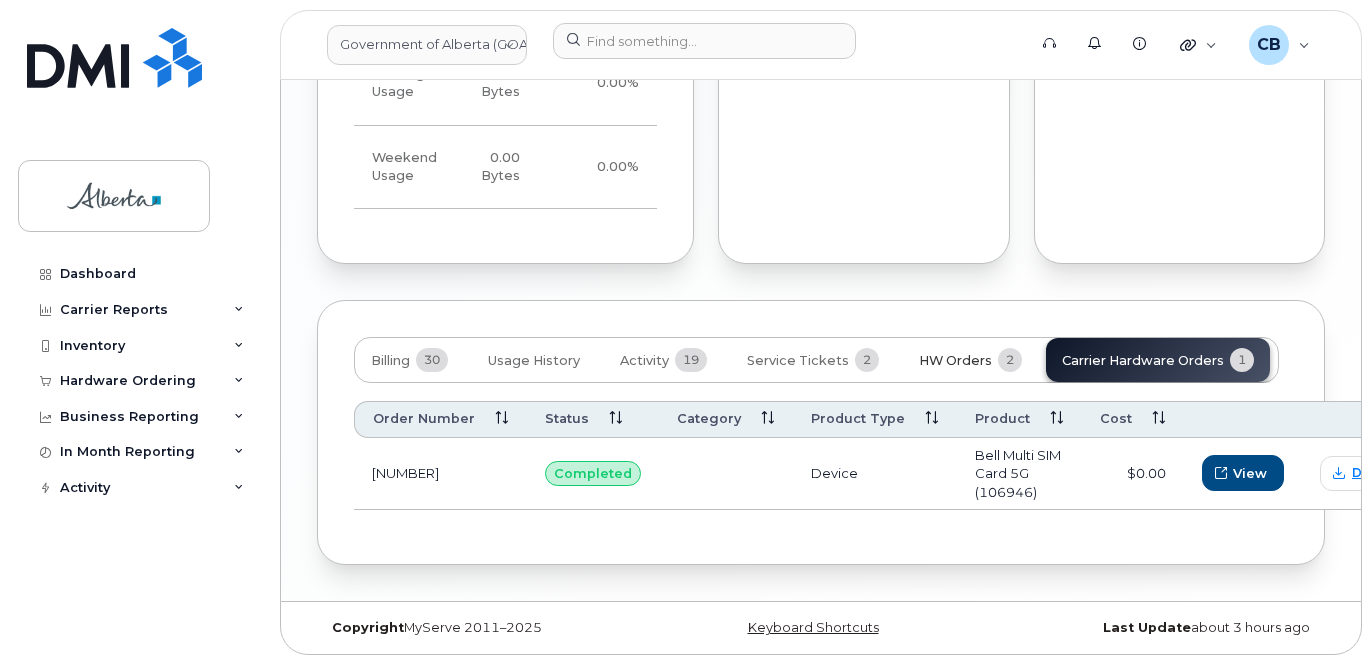 click on "HW Orders" at bounding box center [955, 361] 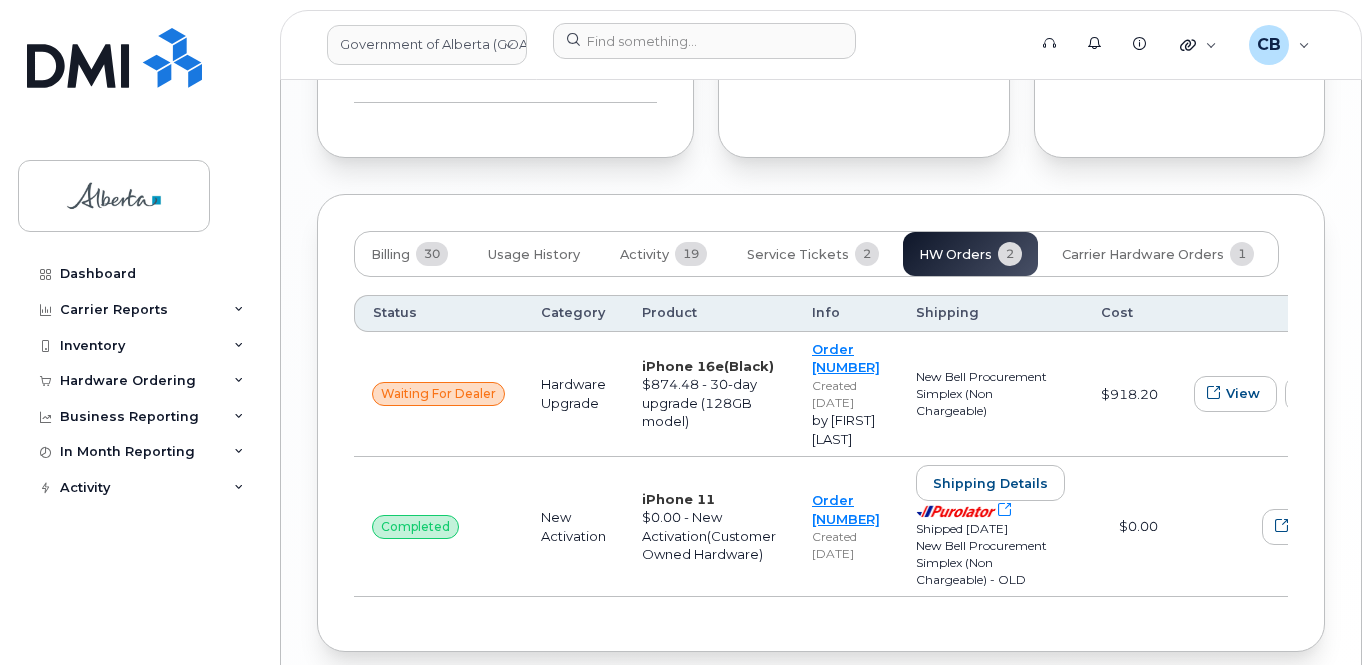 scroll, scrollTop: 2002, scrollLeft: 0, axis: vertical 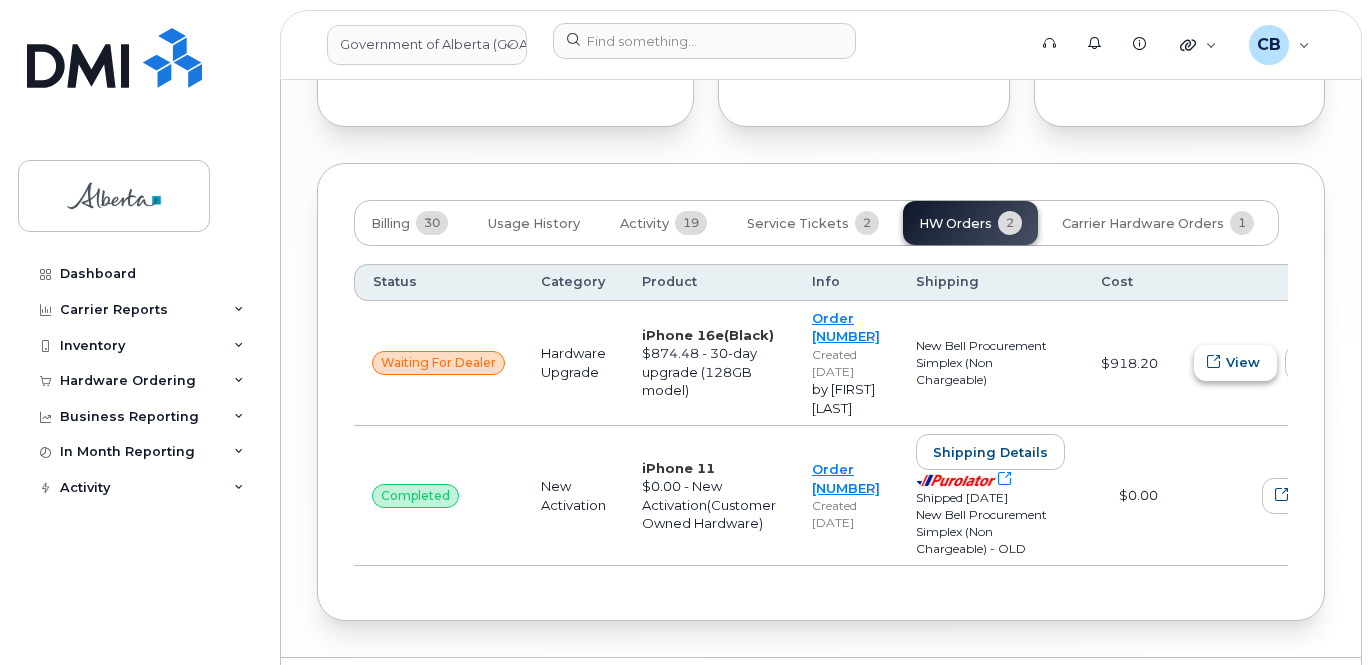 click at bounding box center (1213, 362) 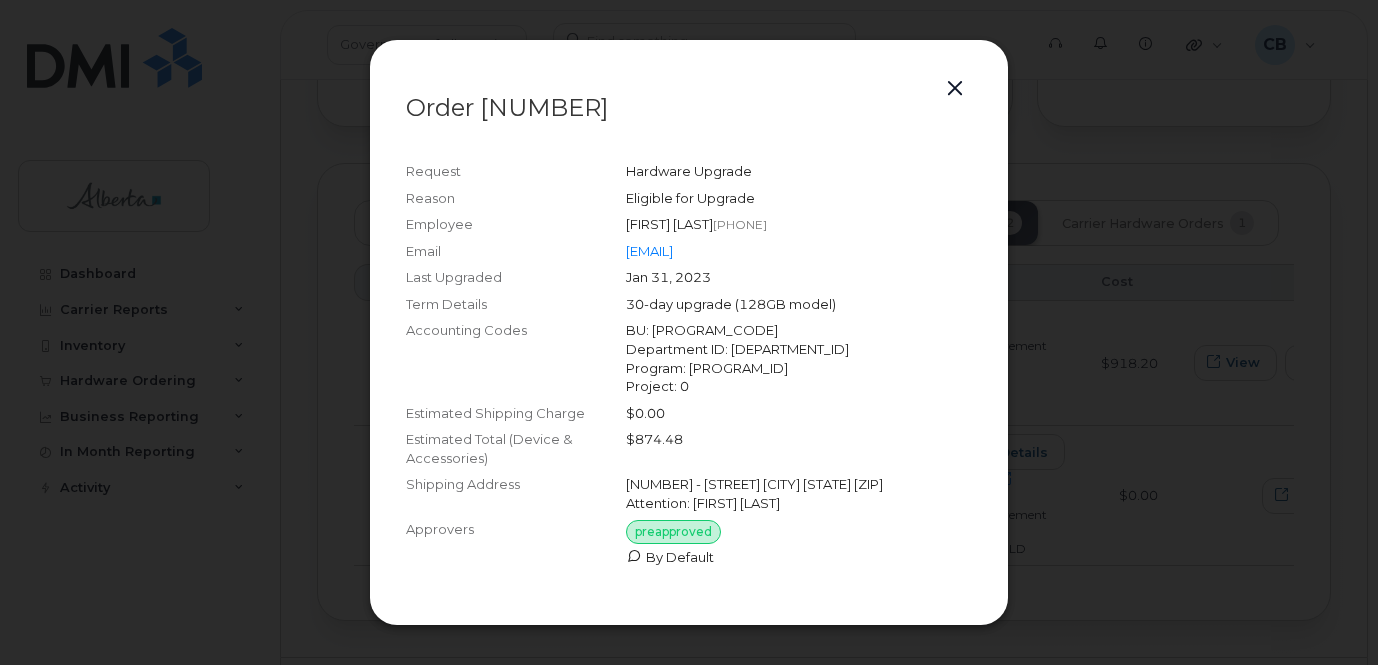 click at bounding box center (955, 89) 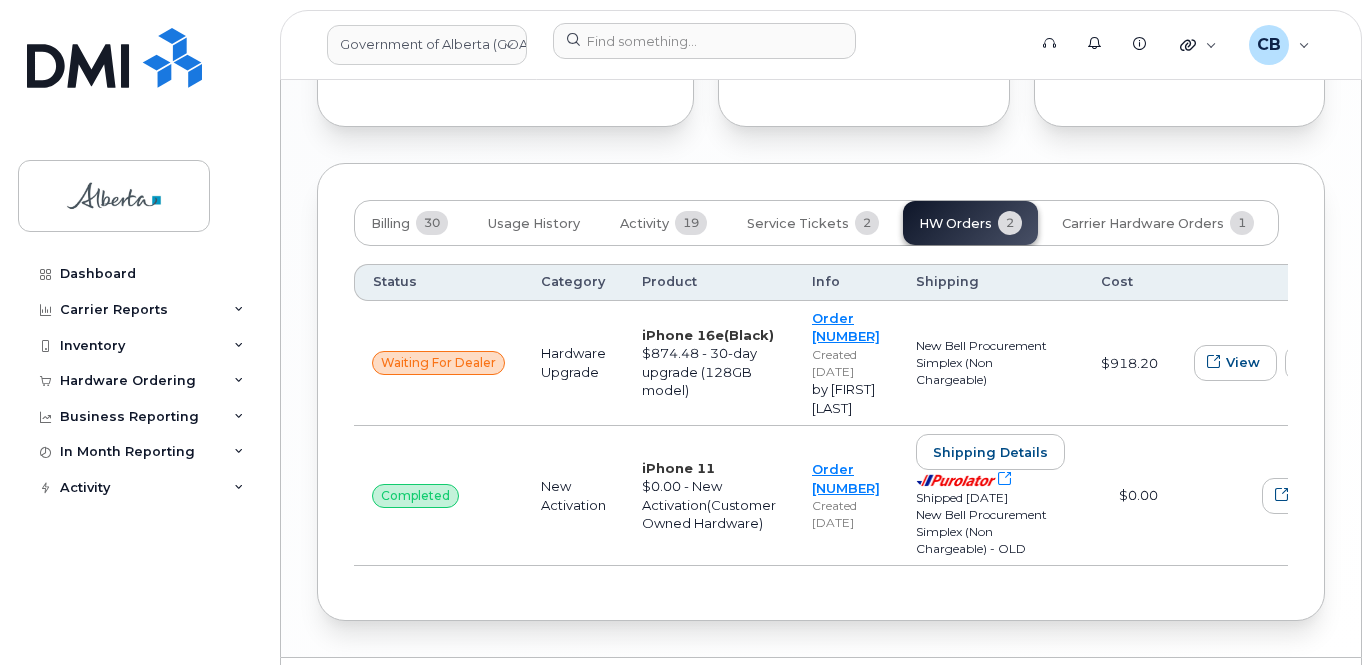 scroll, scrollTop: 0, scrollLeft: 54, axis: horizontal 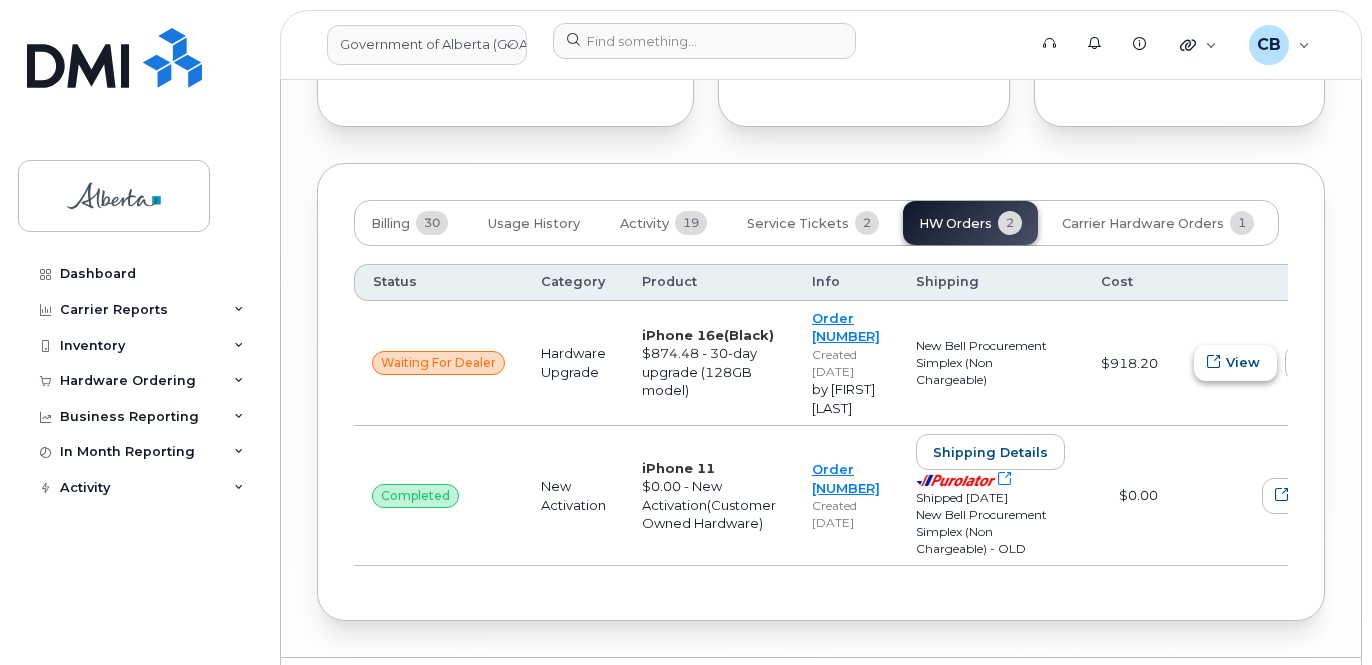 click on "View" at bounding box center [1243, 362] 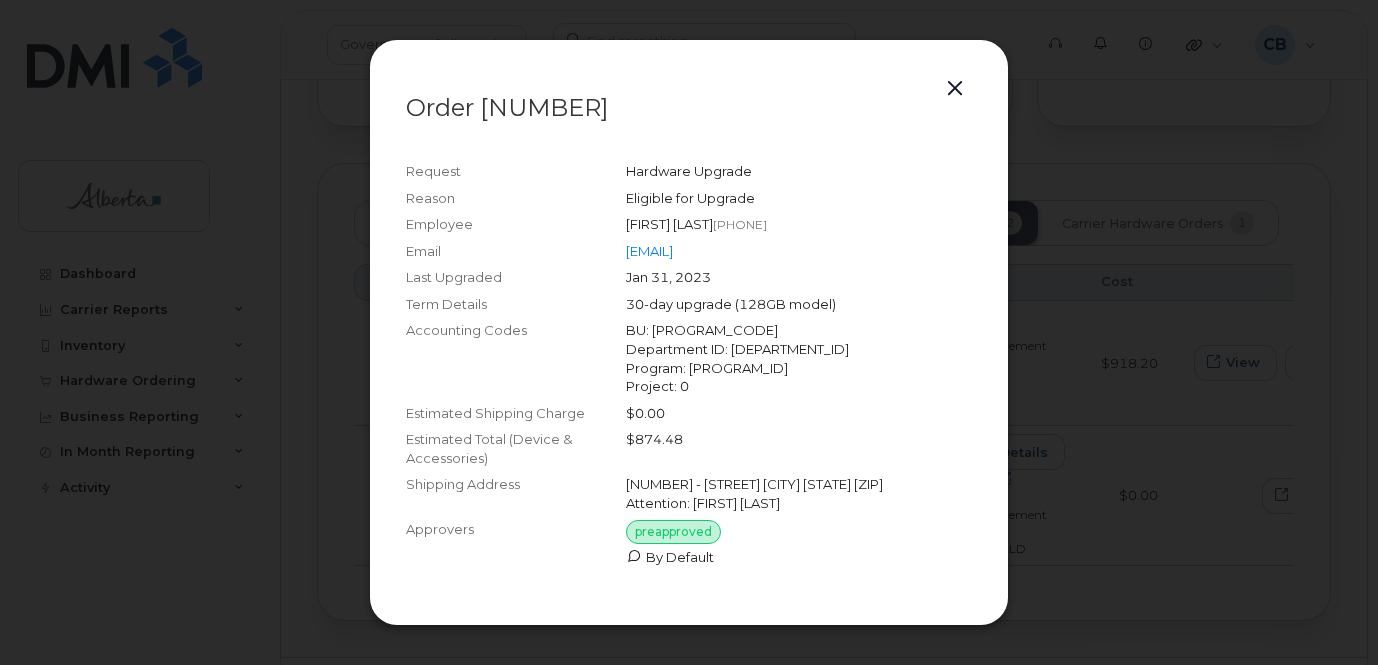 click at bounding box center [955, 89] 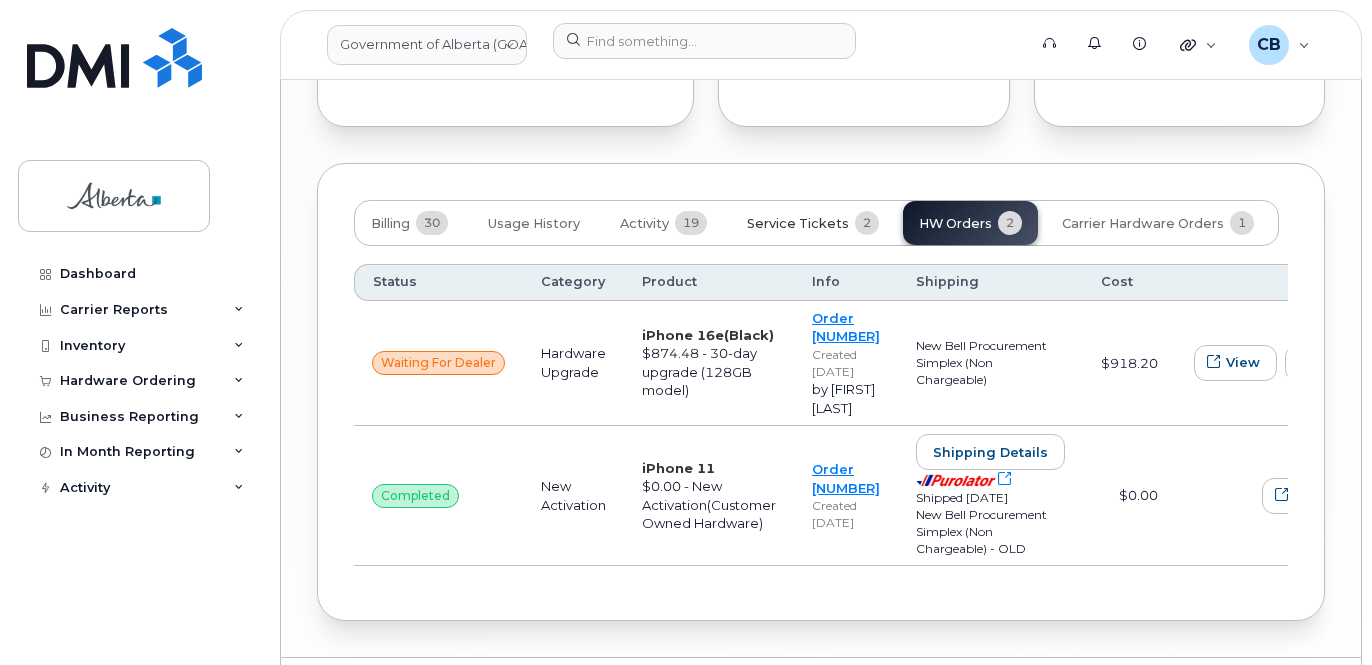 click on "Service Tickets" at bounding box center [798, 224] 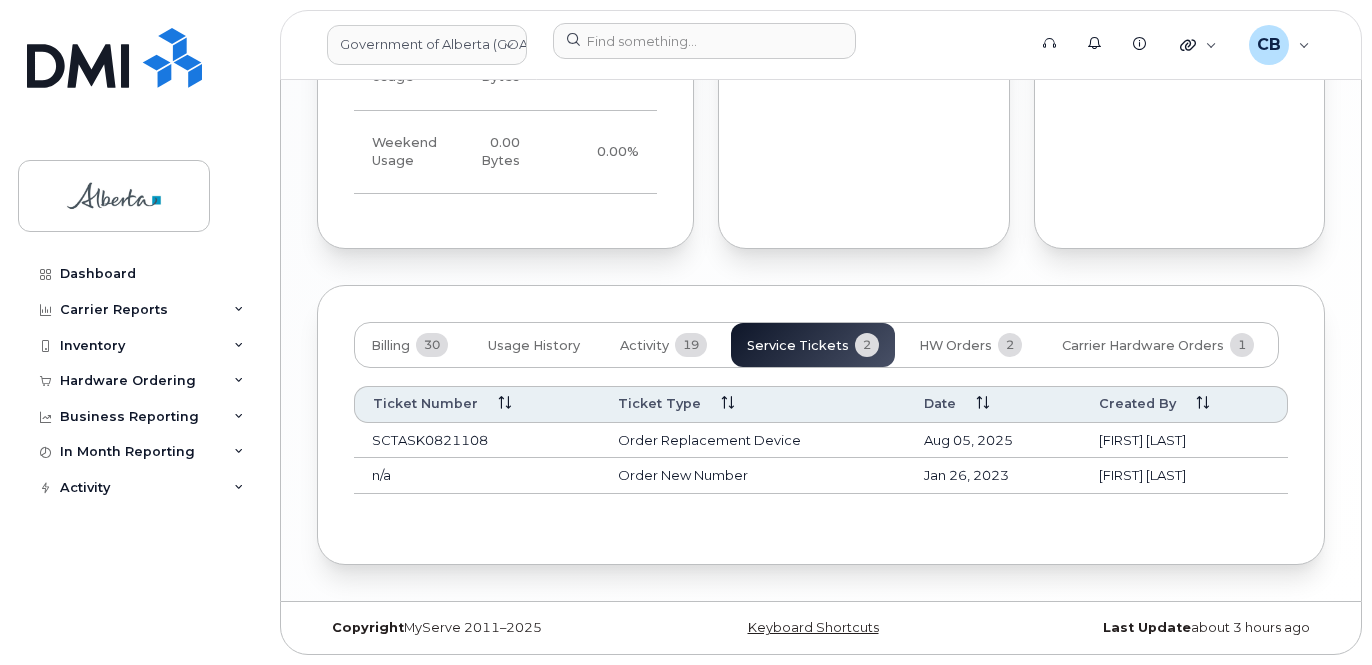 scroll, scrollTop: 1916, scrollLeft: 0, axis: vertical 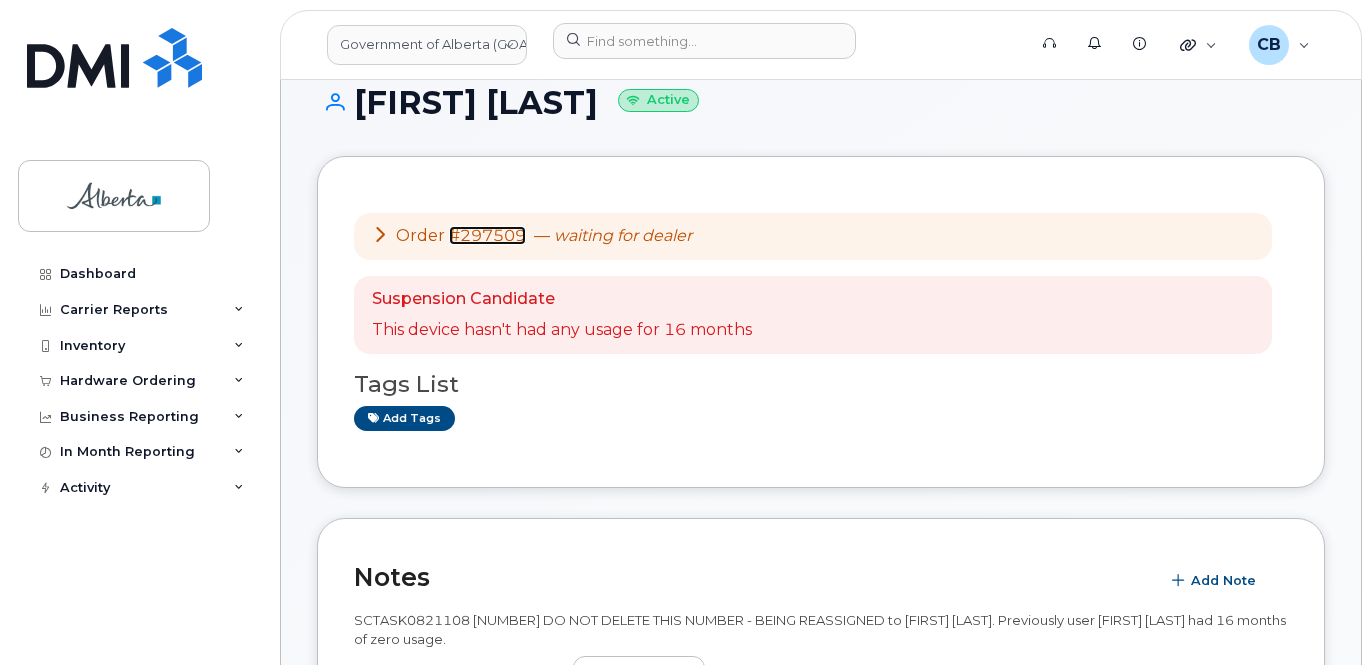 click on "#297509" at bounding box center (487, 235) 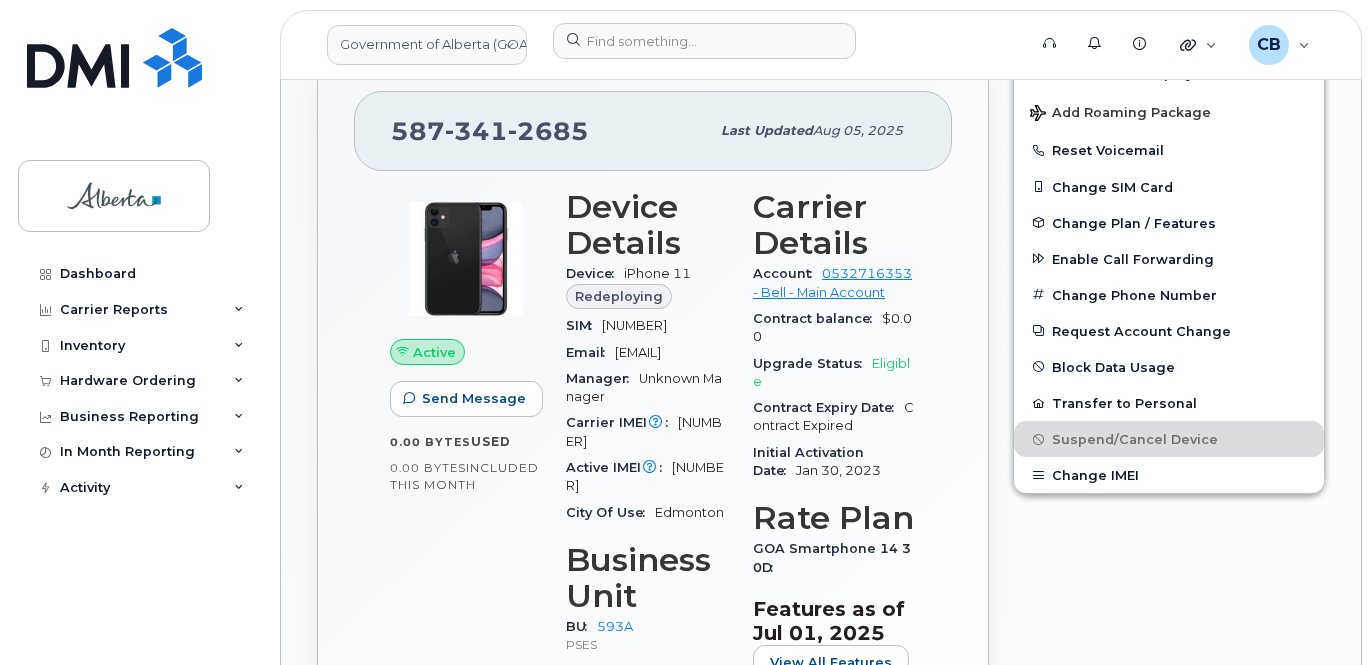 scroll, scrollTop: 772, scrollLeft: 0, axis: vertical 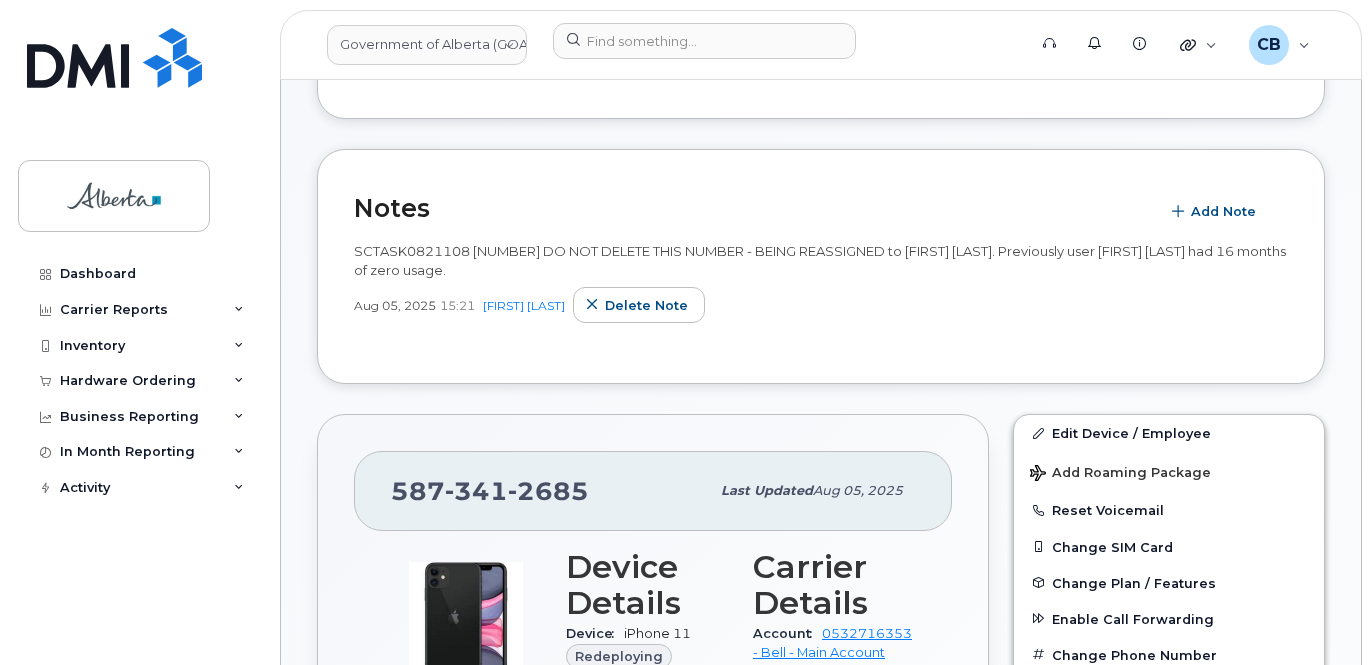 click on "SCTASK0821108 [PHONE] DO NOT DELETE THIS NUMBER - BEING REASSIGNED to [FIRST] [LAST]. Previously user [FIRST] [LAST] had 16 months of zero usage." at bounding box center (820, 260) 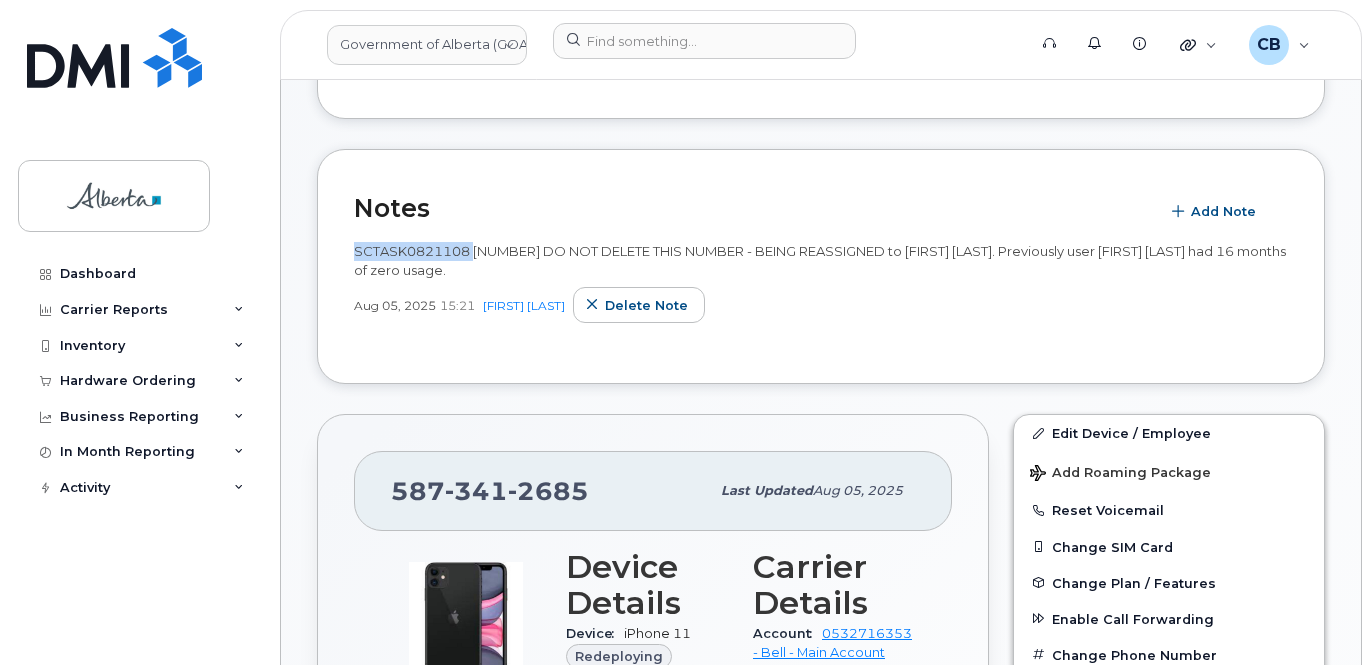 click on "SCTASK0821108 [PHONE] DO NOT DELETE THIS NUMBER - BEING REASSIGNED to [FIRST] [LAST]. Previously user [FIRST] [LAST] had 16 months of zero usage." at bounding box center (820, 260) 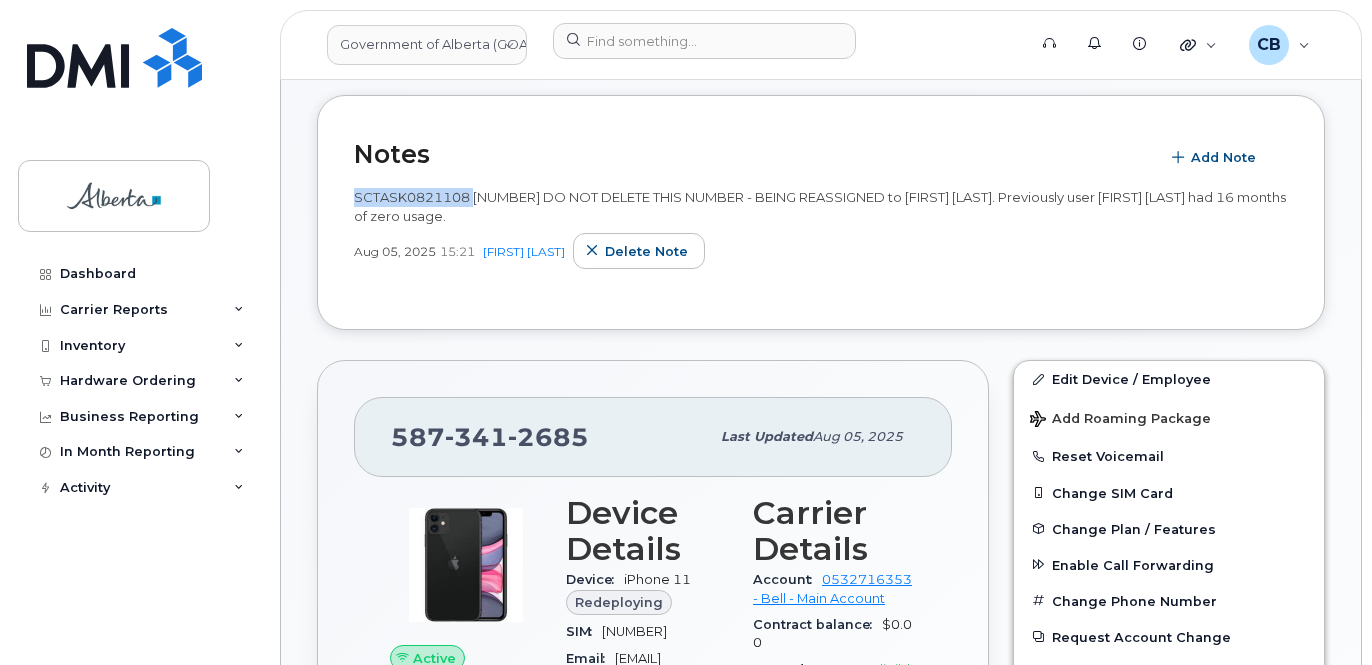 scroll, scrollTop: 500, scrollLeft: 0, axis: vertical 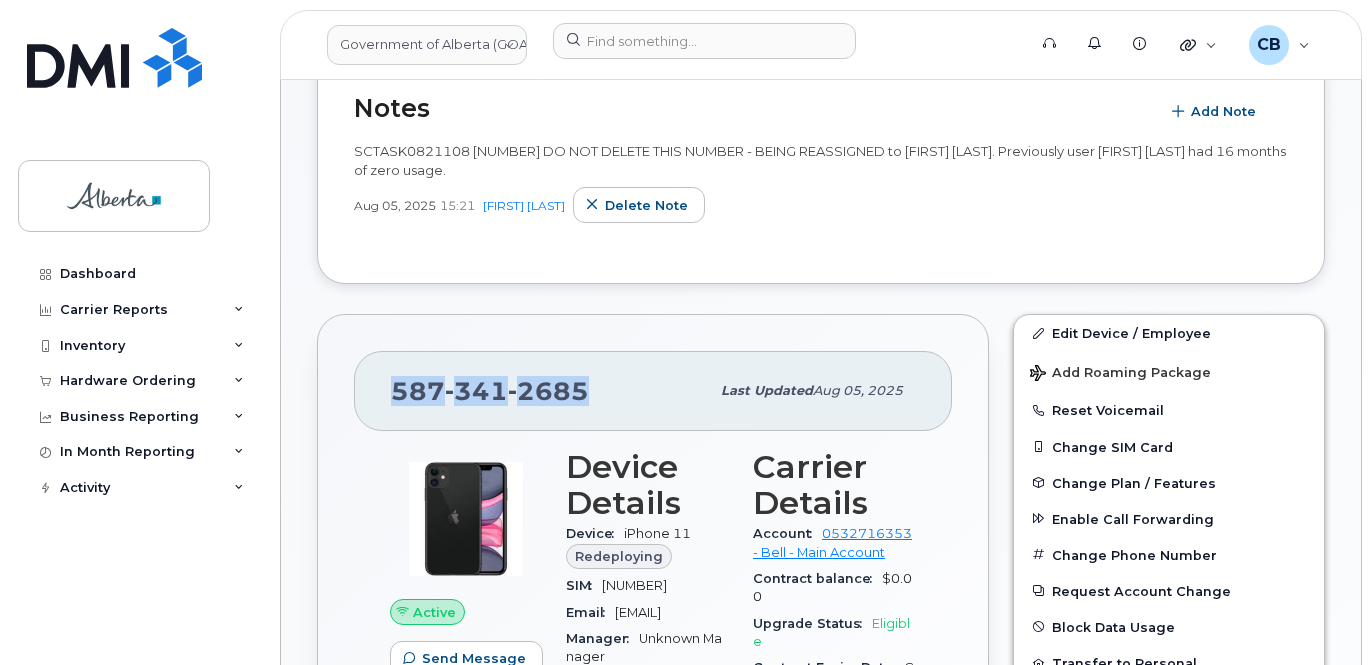 drag, startPoint x: 596, startPoint y: 393, endPoint x: 394, endPoint y: 385, distance: 202.15836 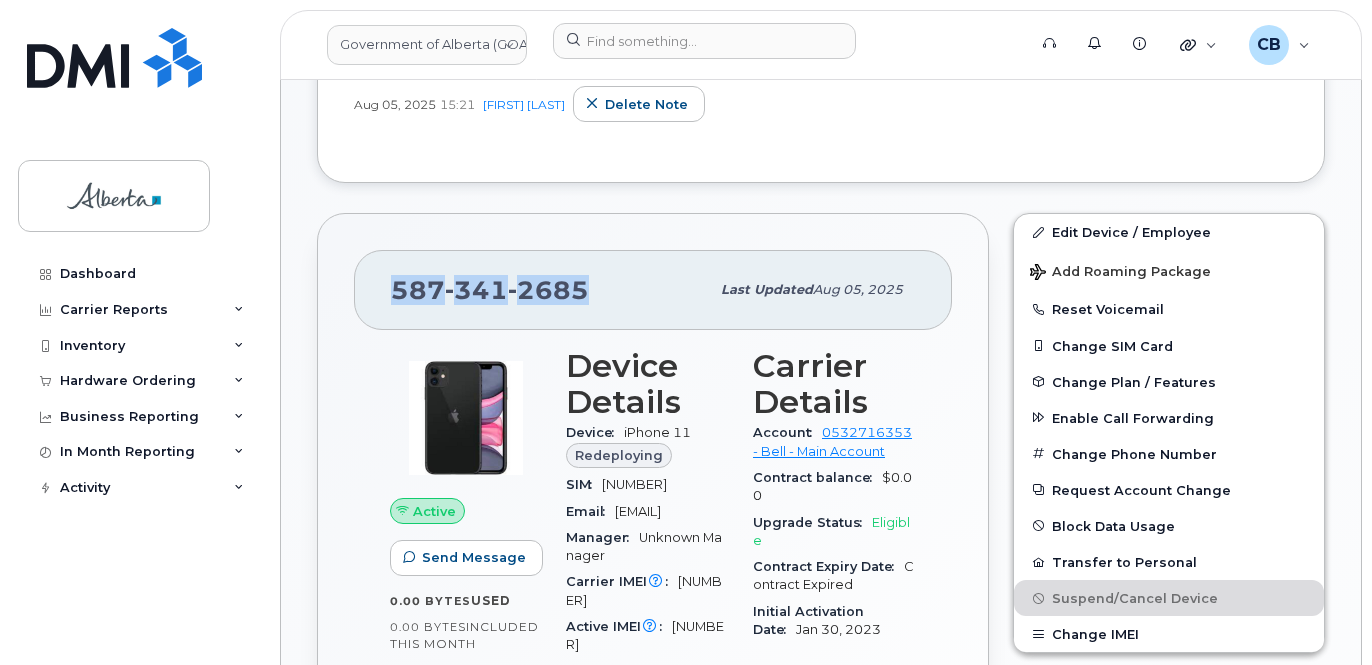 scroll, scrollTop: 600, scrollLeft: 0, axis: vertical 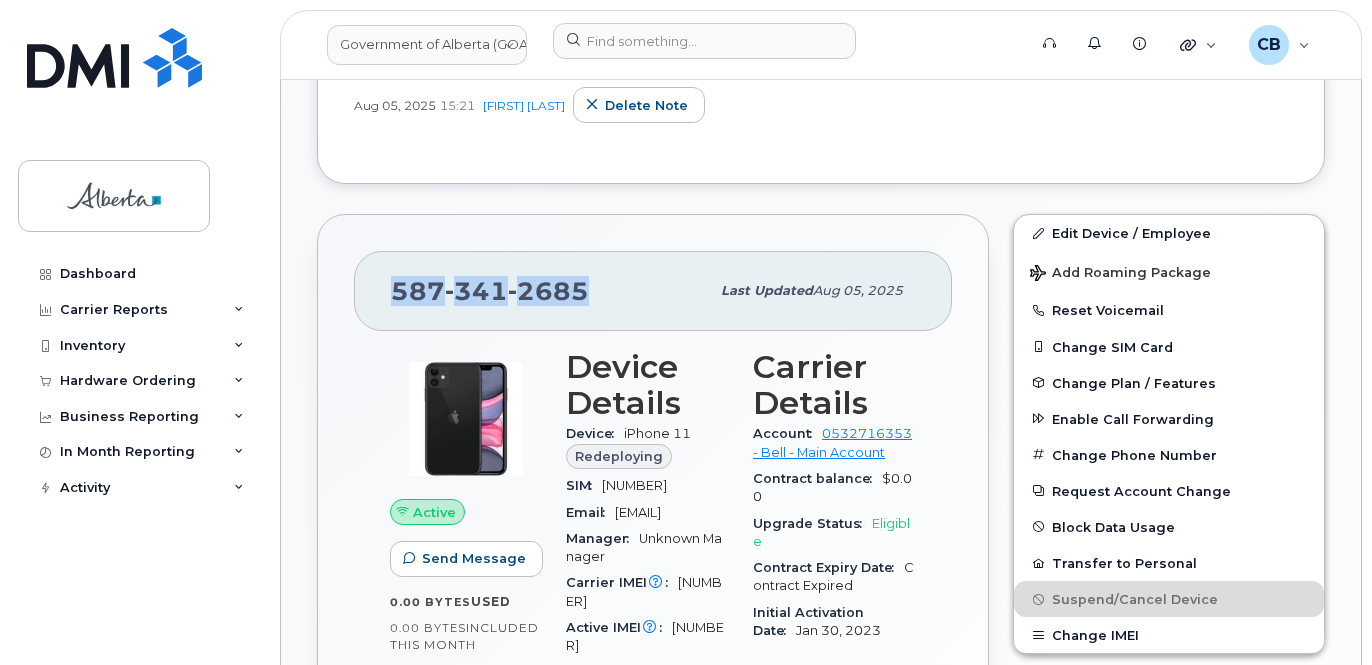 click on "[PHONE]" at bounding box center [550, 291] 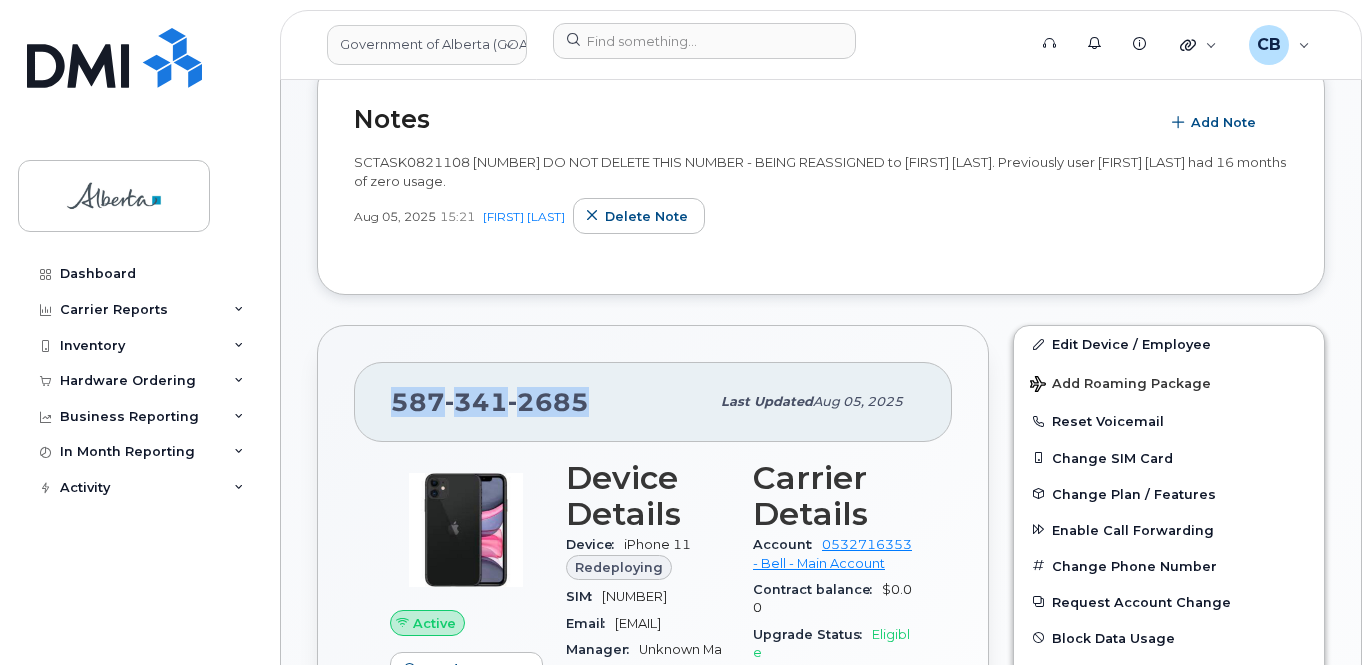 scroll, scrollTop: 600, scrollLeft: 0, axis: vertical 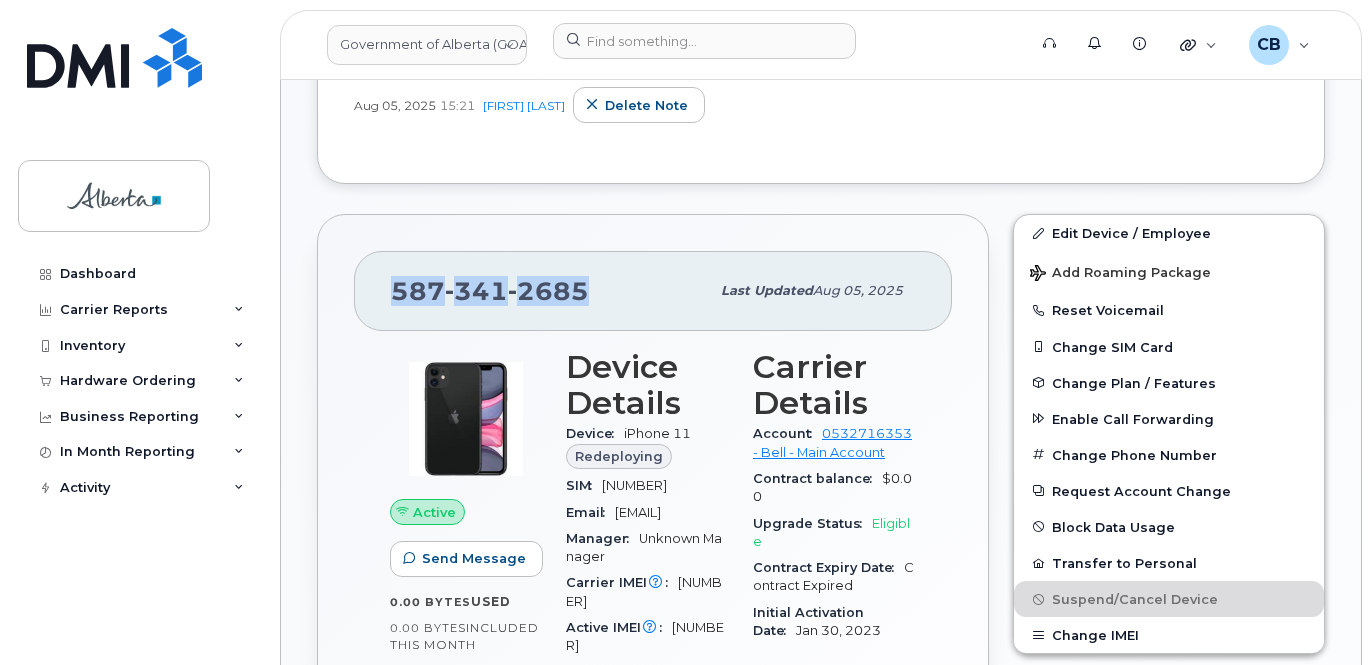 click on "Order #297509 — waiting for dealer Suspension Candidate This device hasn't had any usage for 16 months
Tags List
Add tags
Notes Add Note SCTASK0821108 5873412685 DO NOT DELETE THIS NUMBER - BEING REASSIGNED to Brianna Osmond. Previously user Terence Ko had 16 months of zero usage.  Aug 05, 2025 15:21 Carmen Borgess Delete note
587 341 2685 Last updated  Aug 05, 2025 Active Send Message 0.00 Bytes  used 0.00 Bytes  included this month Device Details Device  iPhone 11  Redeploying SIM  89302610104382723233 Email  Brianna.Osmond@gov.ab.ca Manager  Unknown Manager Carrier IMEI  Carrier IMEI is reported during the last billing cycle or change of service 358098973227665  Active IMEI  Active IMEI is refreshed daily with a delay of up to 48 hours following network connection 358098973227665 City Of Use  Edmonton Business Unit BU  593A PSES Department ID  0095 Program  34010 Project  0 Carrier Details Account  0532716353 - Bell - Main Account $0.00" at bounding box center [821, 716] 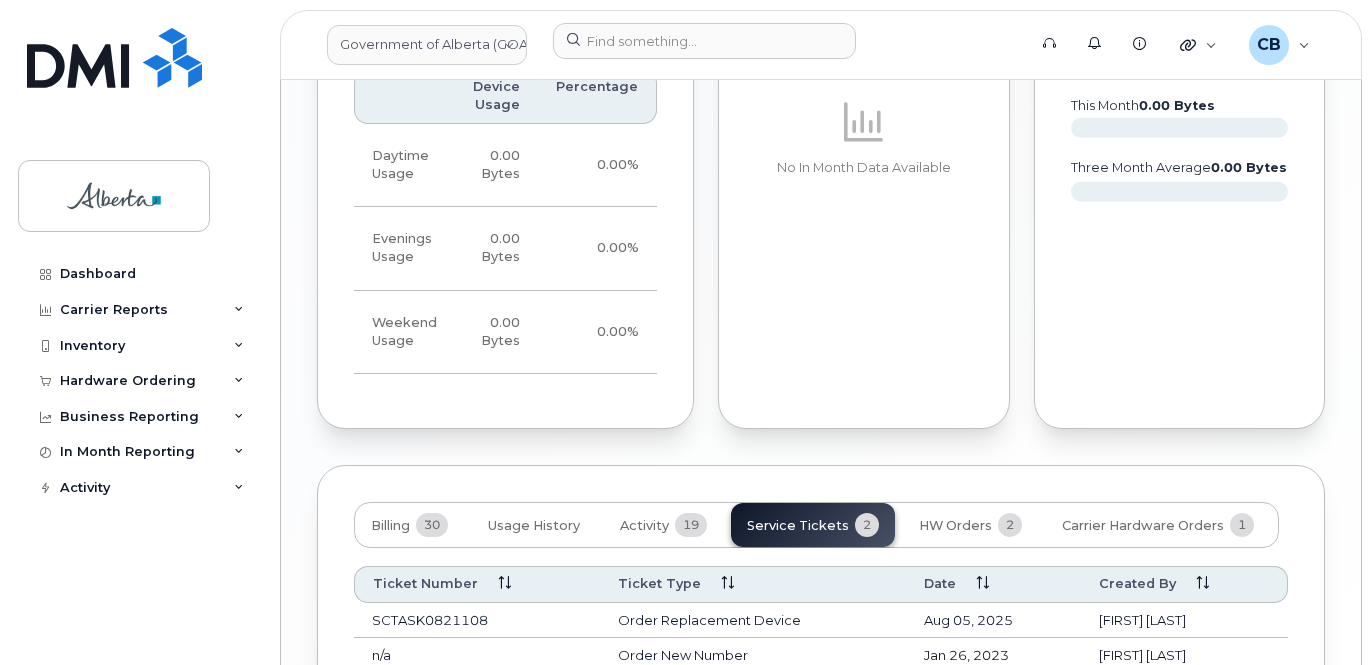 scroll, scrollTop: 1916, scrollLeft: 0, axis: vertical 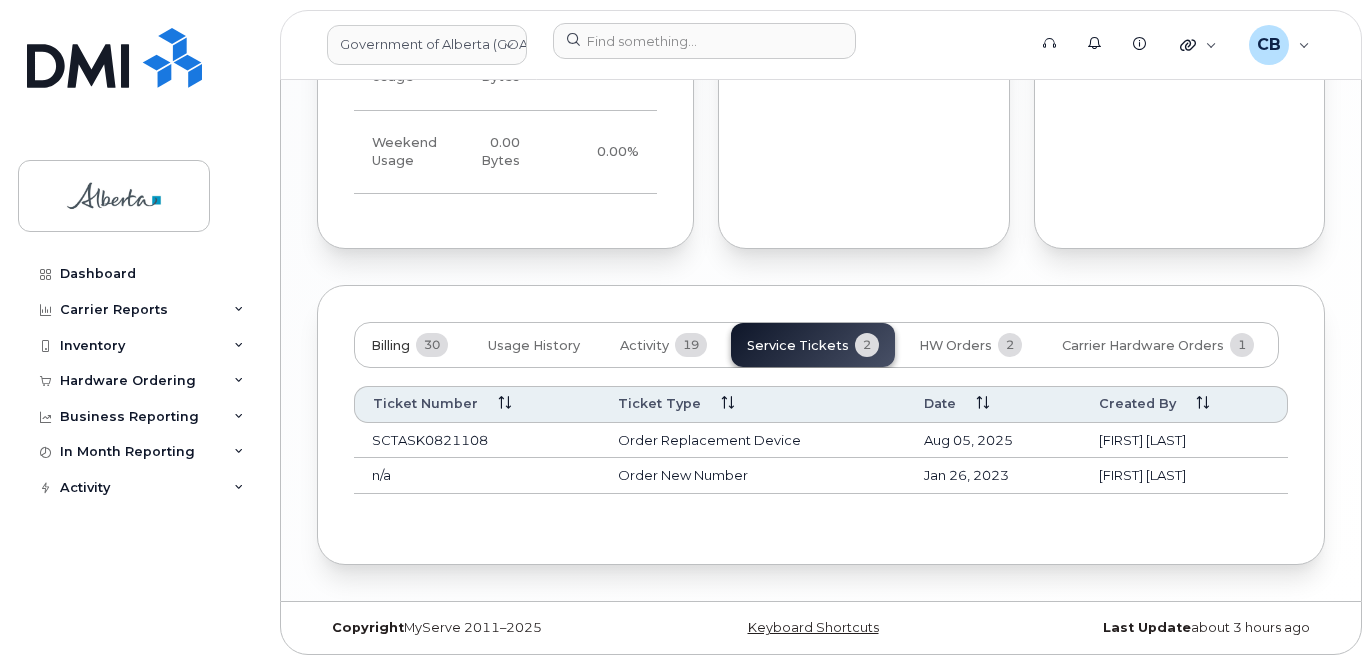 click on "Billing" at bounding box center (390, 346) 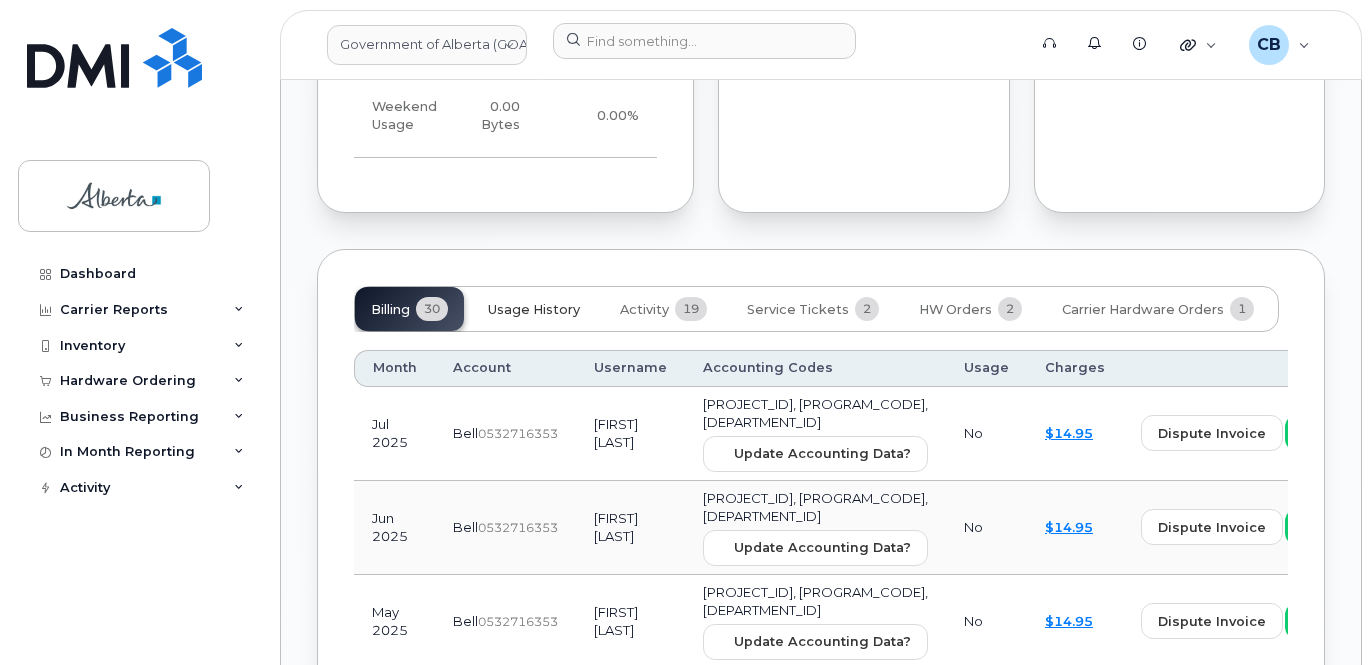 click on "Usage History" at bounding box center [534, 310] 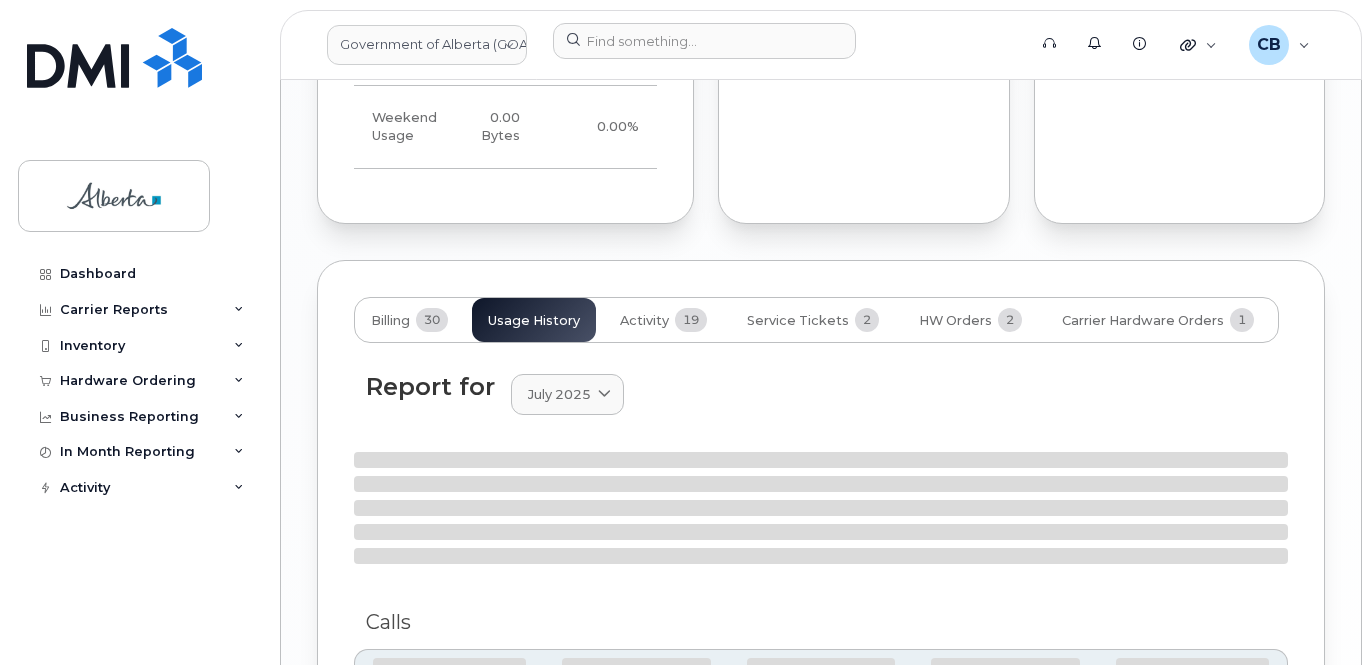 scroll, scrollTop: 1916, scrollLeft: 0, axis: vertical 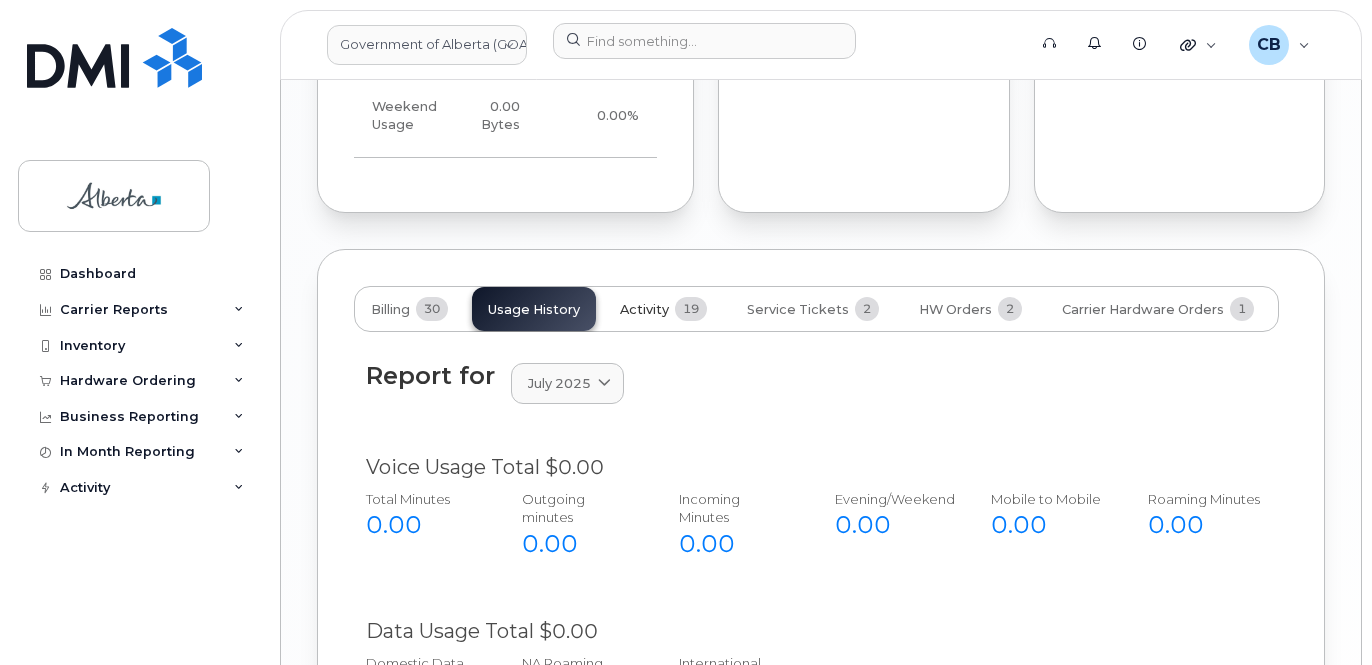click on "Activity" at bounding box center (644, 310) 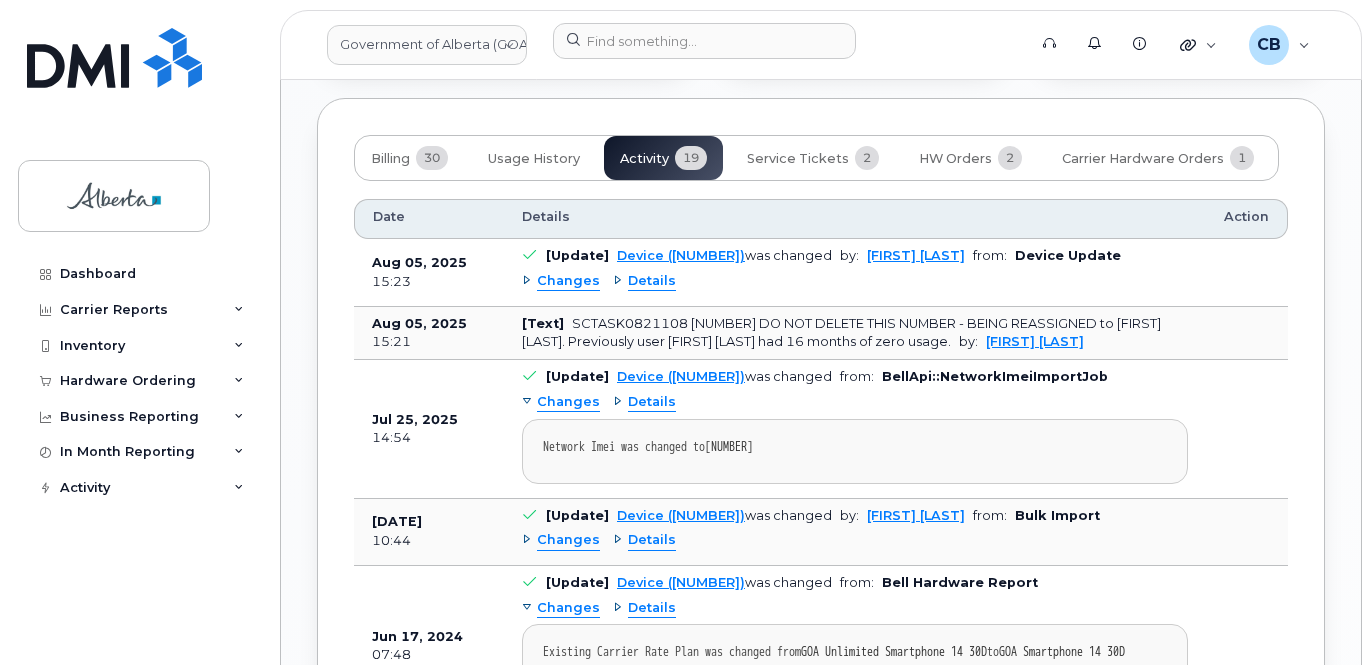 scroll, scrollTop: 2060, scrollLeft: 0, axis: vertical 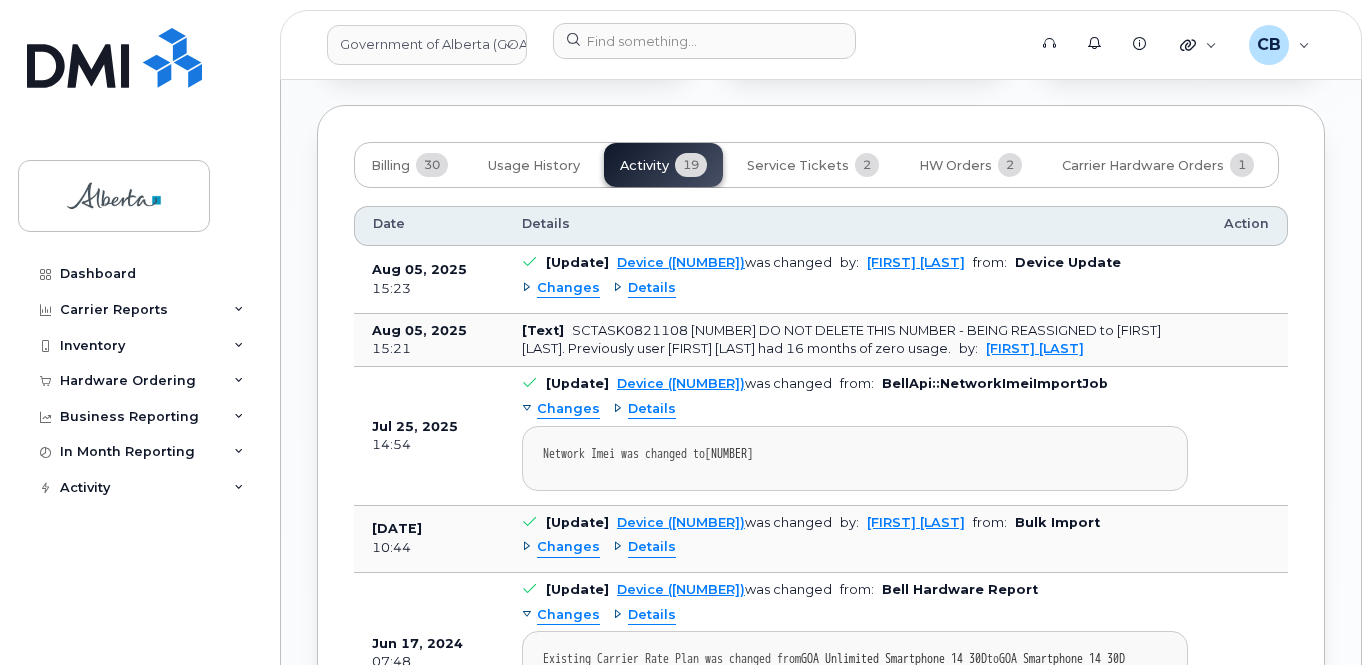 click on "Changes" at bounding box center [561, 288] 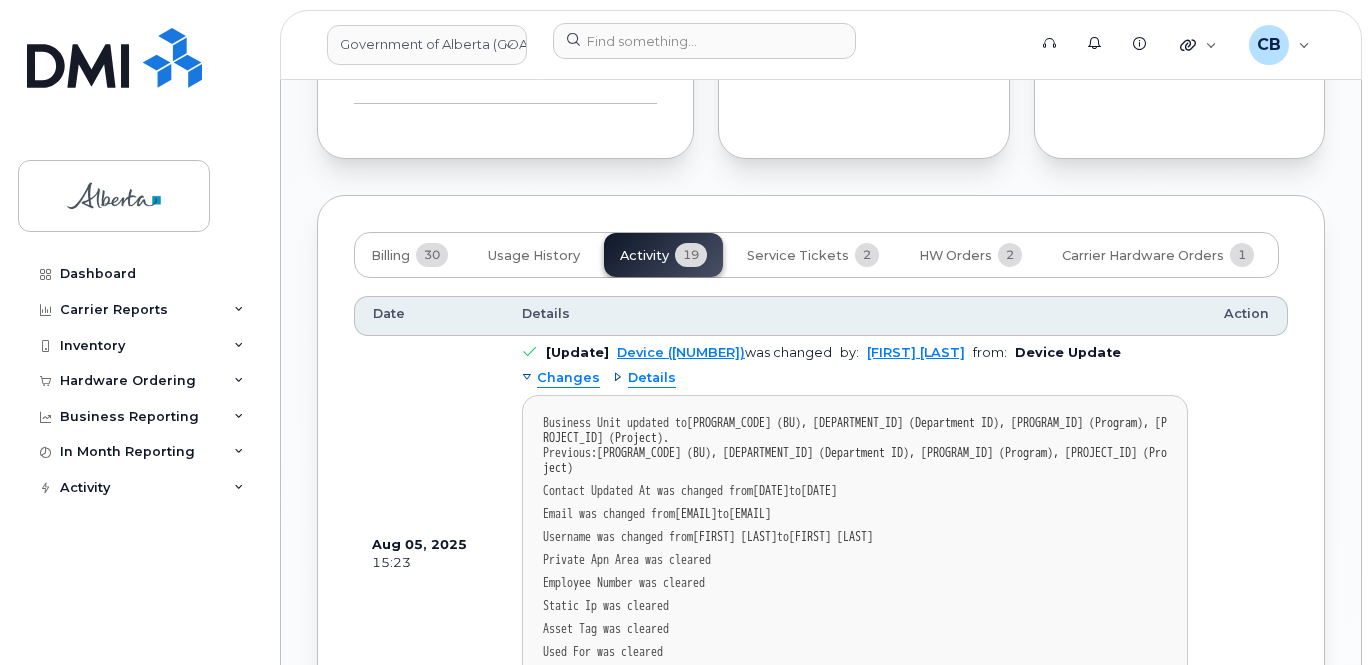 scroll, scrollTop: 1960, scrollLeft: 0, axis: vertical 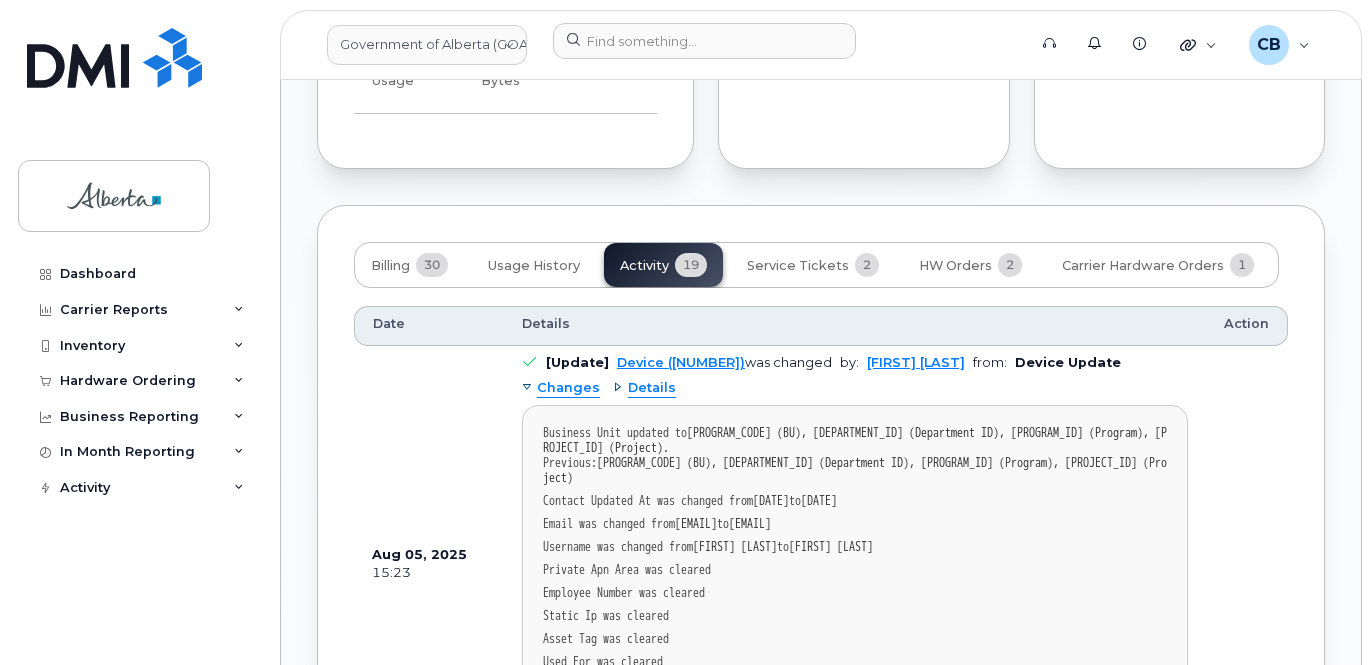 click on "Changes" at bounding box center (561, 388) 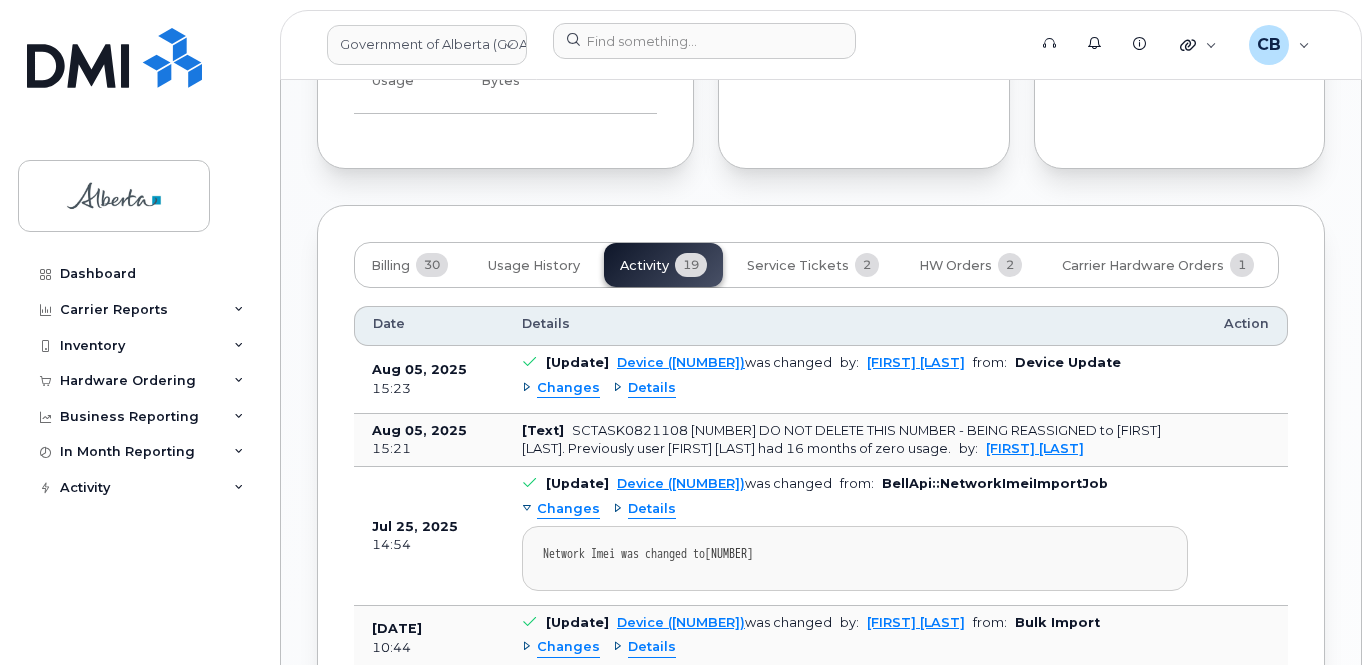 click on "Details" at bounding box center (644, 388) 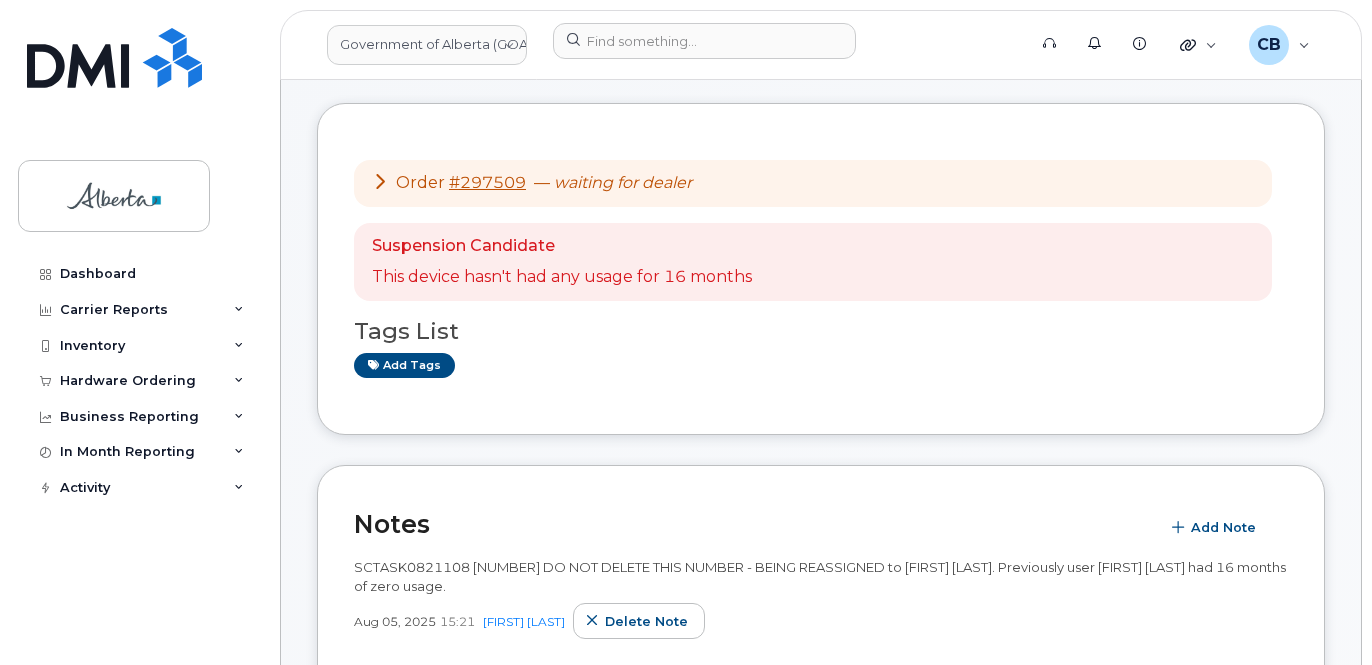 scroll, scrollTop: 0, scrollLeft: 0, axis: both 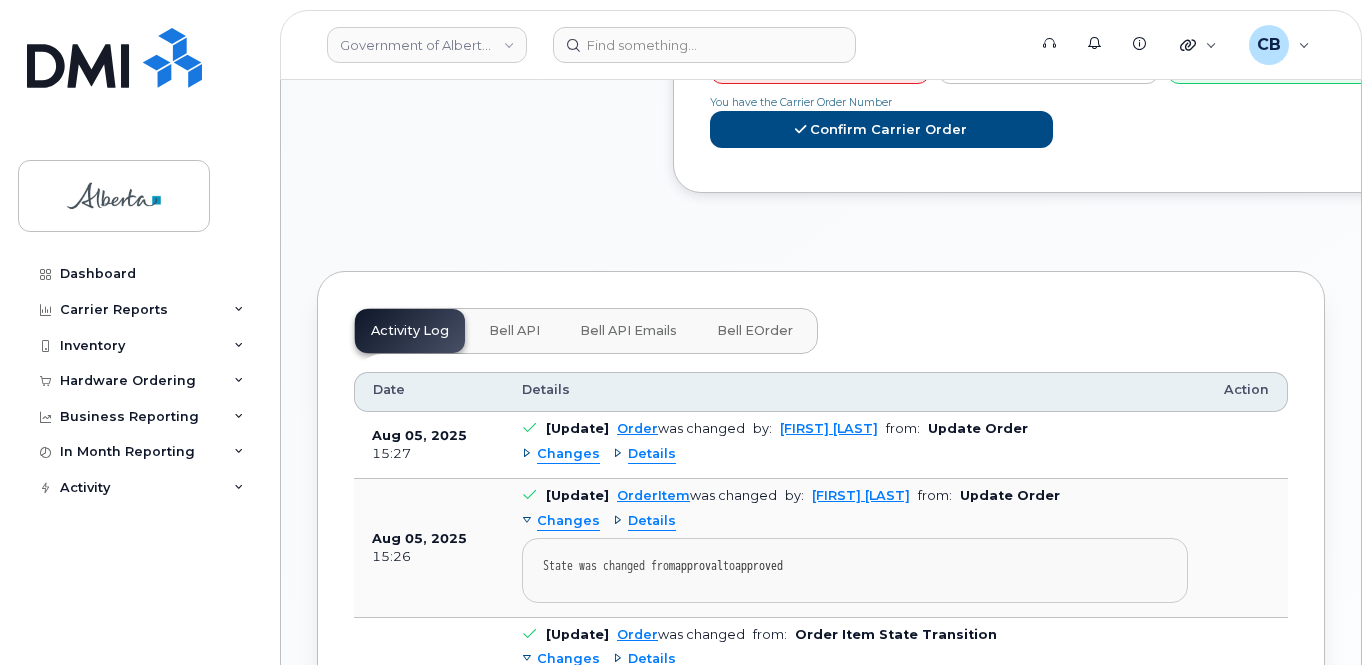 click on "Bell API" at bounding box center [514, 331] 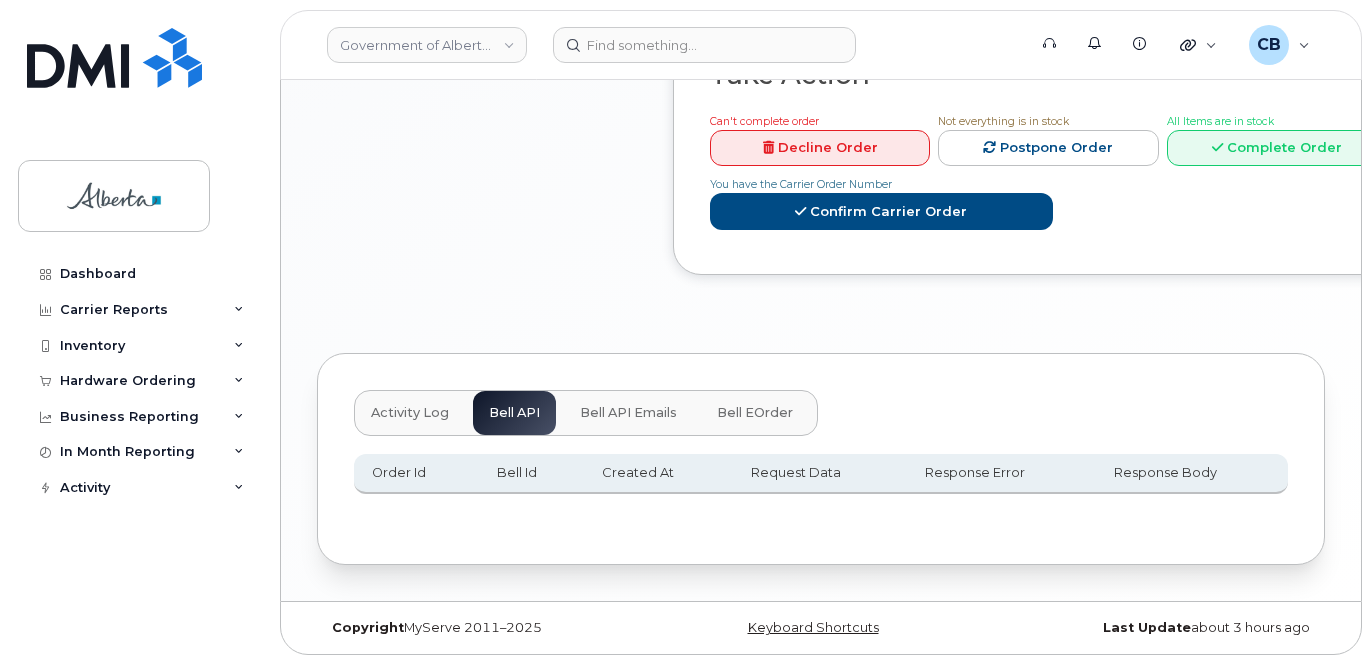 scroll, scrollTop: 1032, scrollLeft: 0, axis: vertical 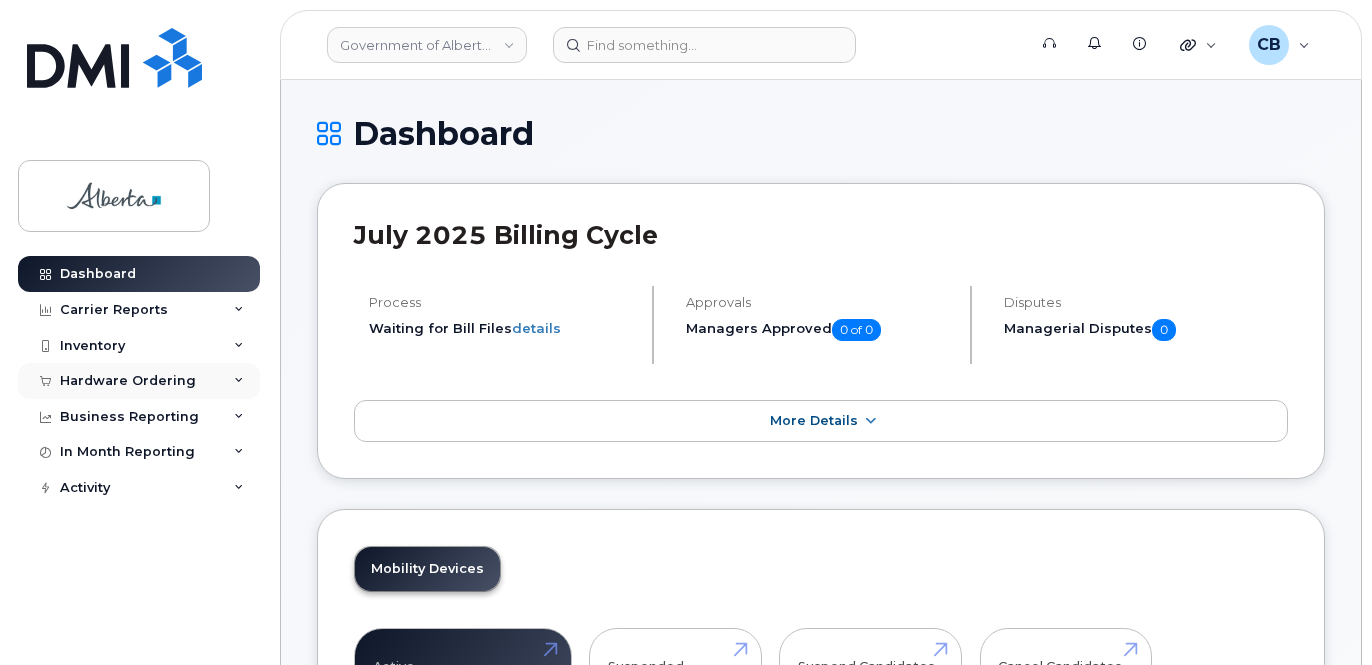 click on "Hardware Ordering" at bounding box center [128, 381] 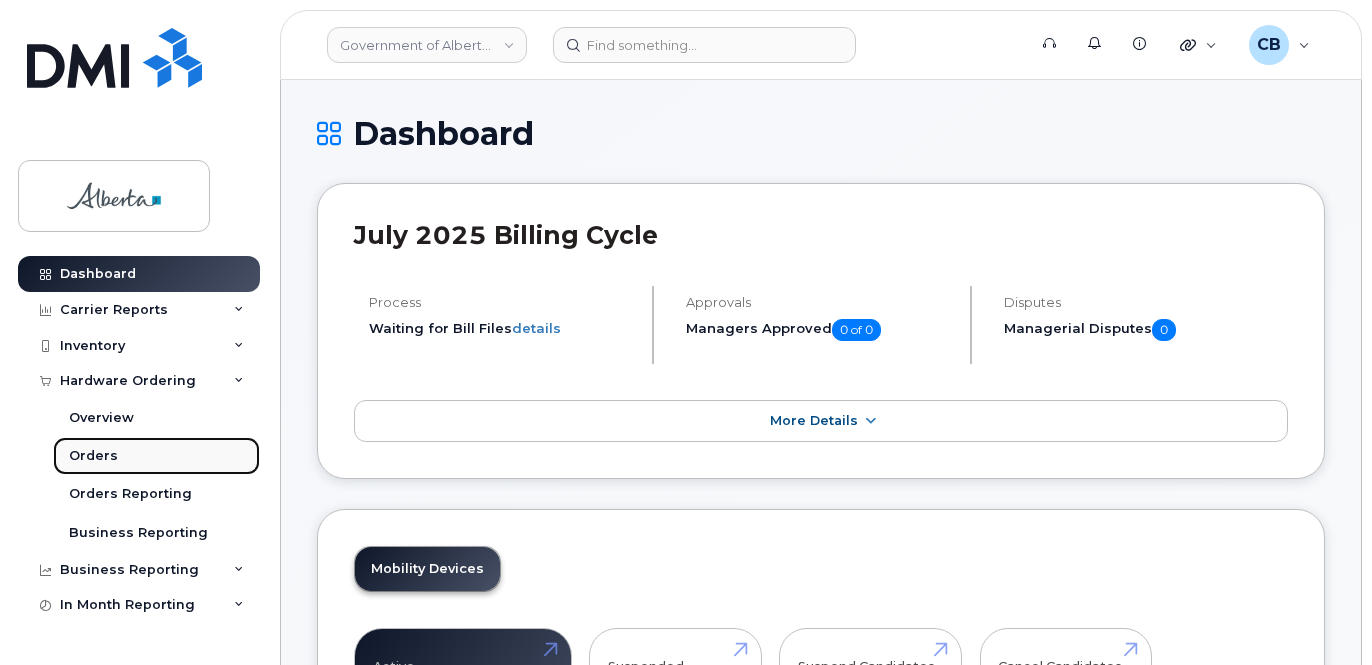 click on "Orders" at bounding box center [93, 456] 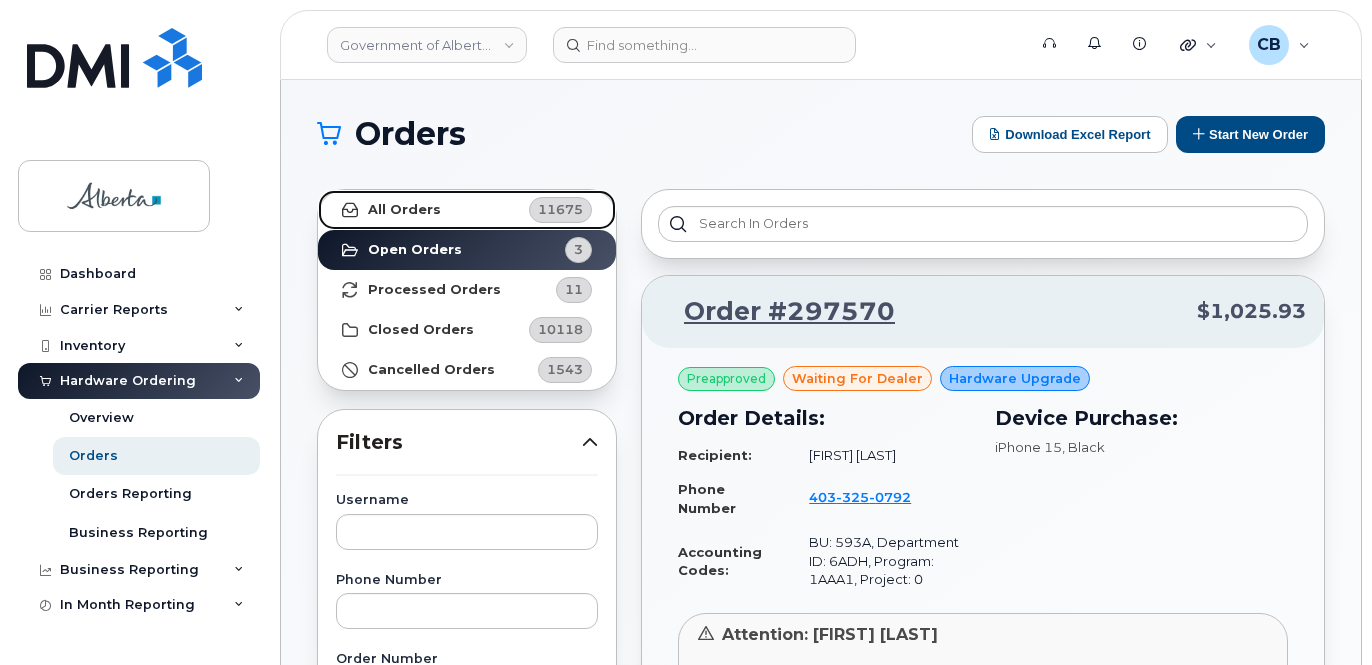 click on "All Orders" at bounding box center (404, 210) 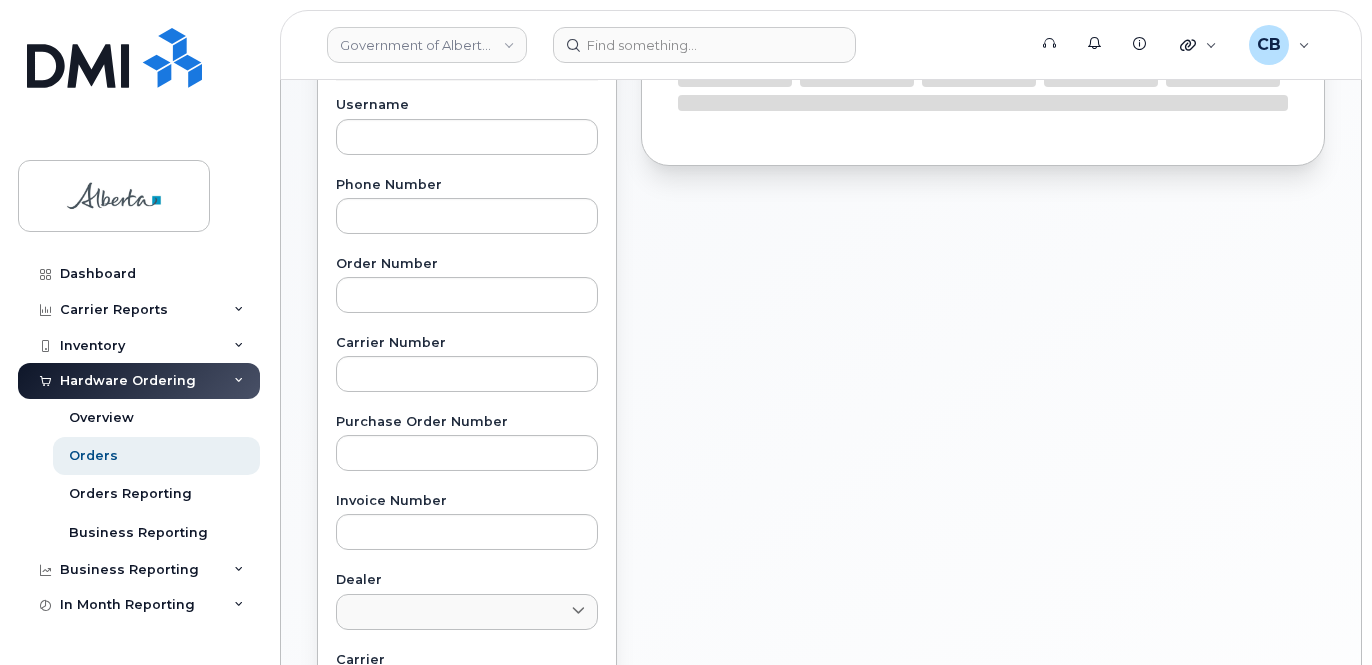 scroll, scrollTop: 400, scrollLeft: 0, axis: vertical 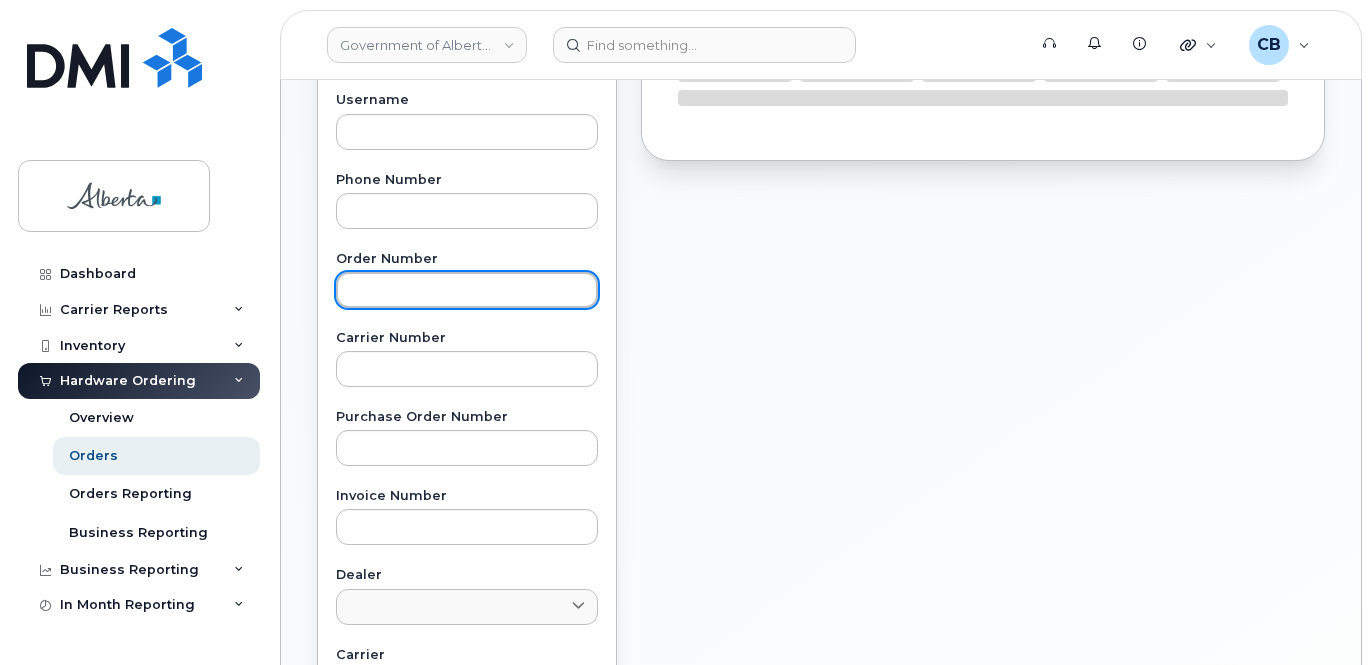 click at bounding box center (467, 290) 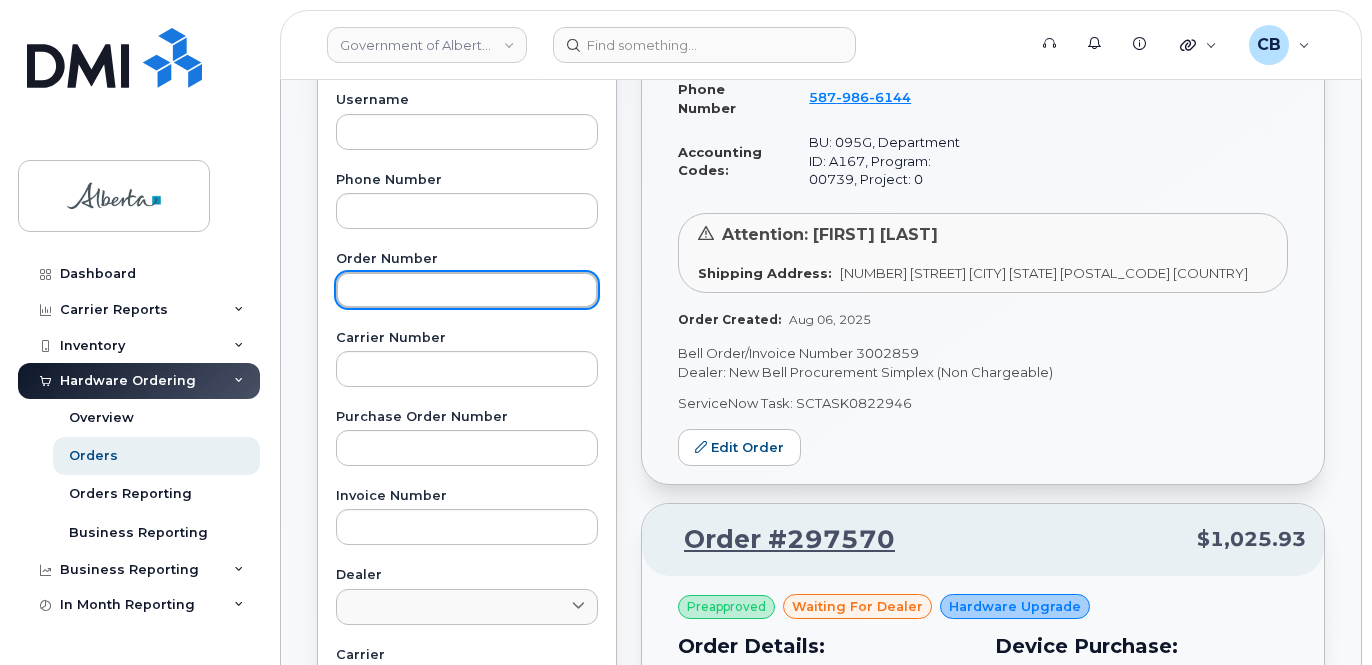 paste on "297509" 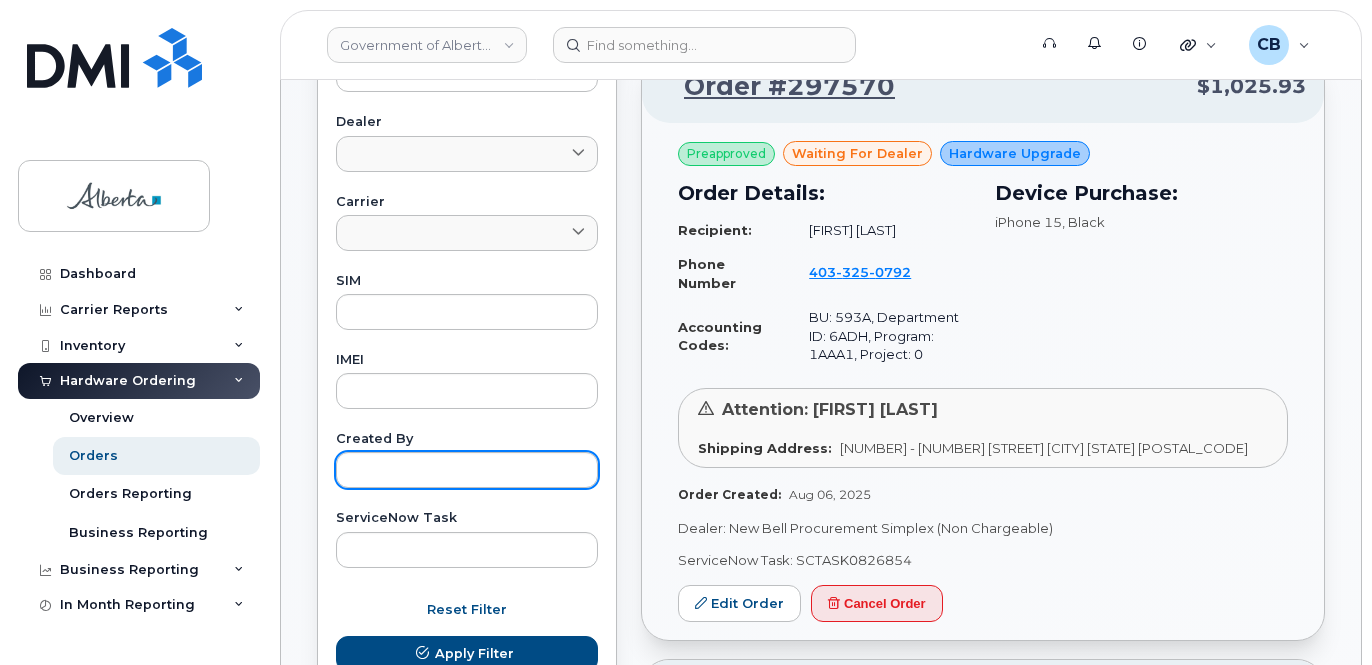 scroll, scrollTop: 900, scrollLeft: 0, axis: vertical 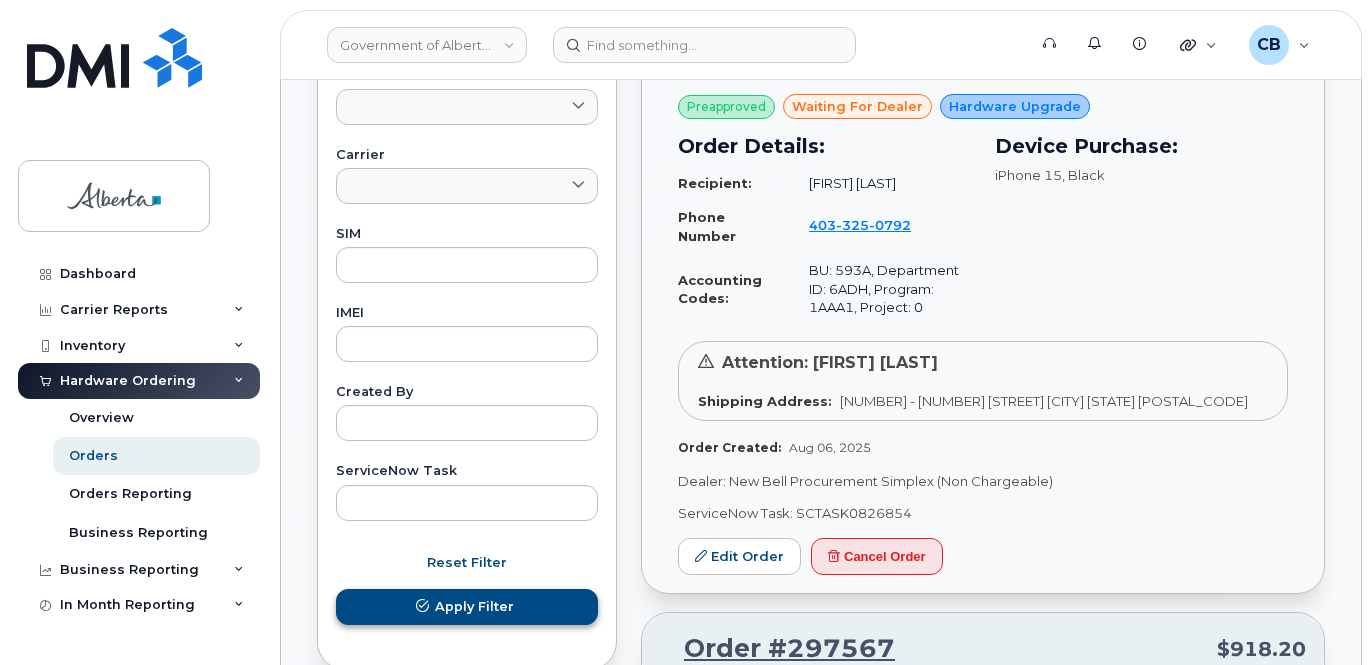type on "297509" 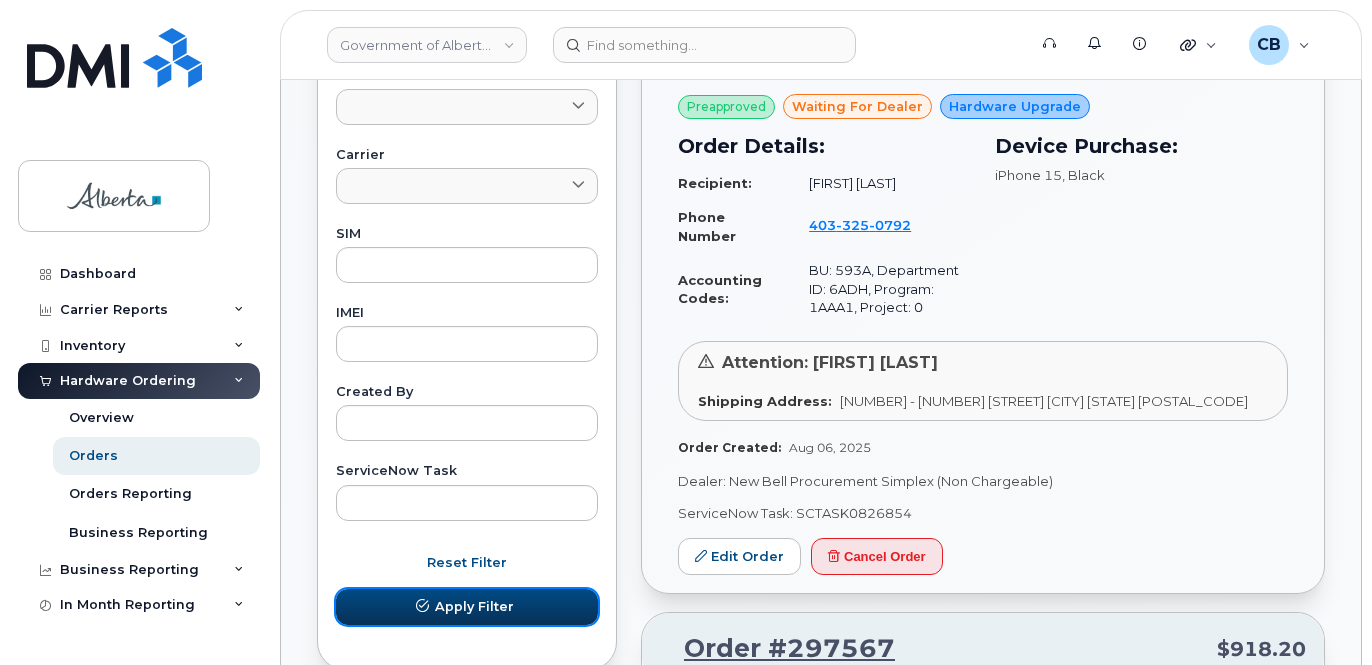 click on "Apply Filter" at bounding box center [474, 606] 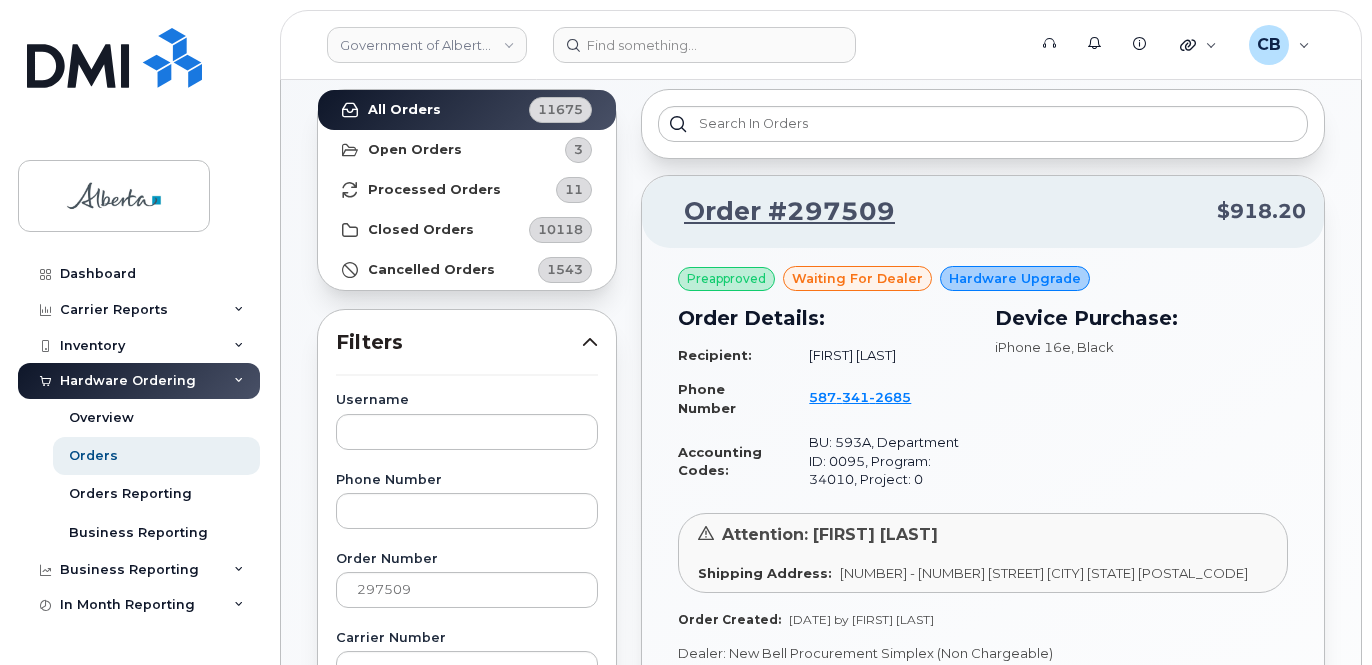 scroll, scrollTop: 200, scrollLeft: 0, axis: vertical 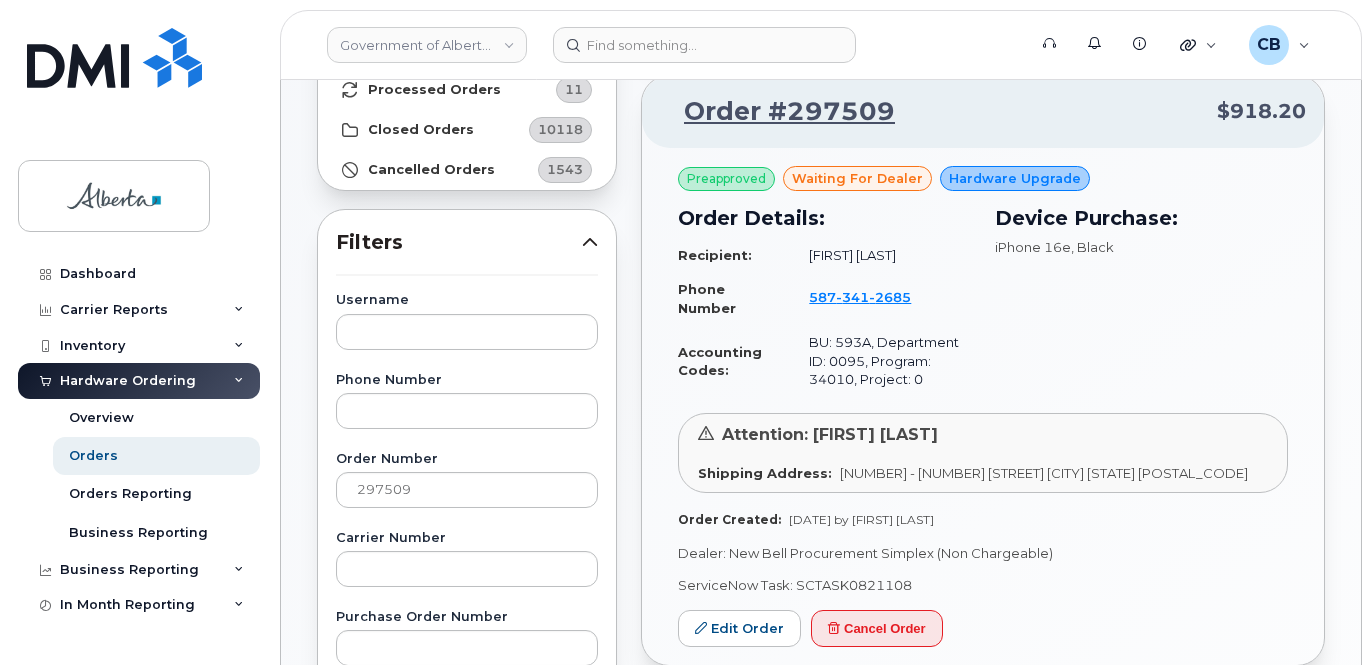type 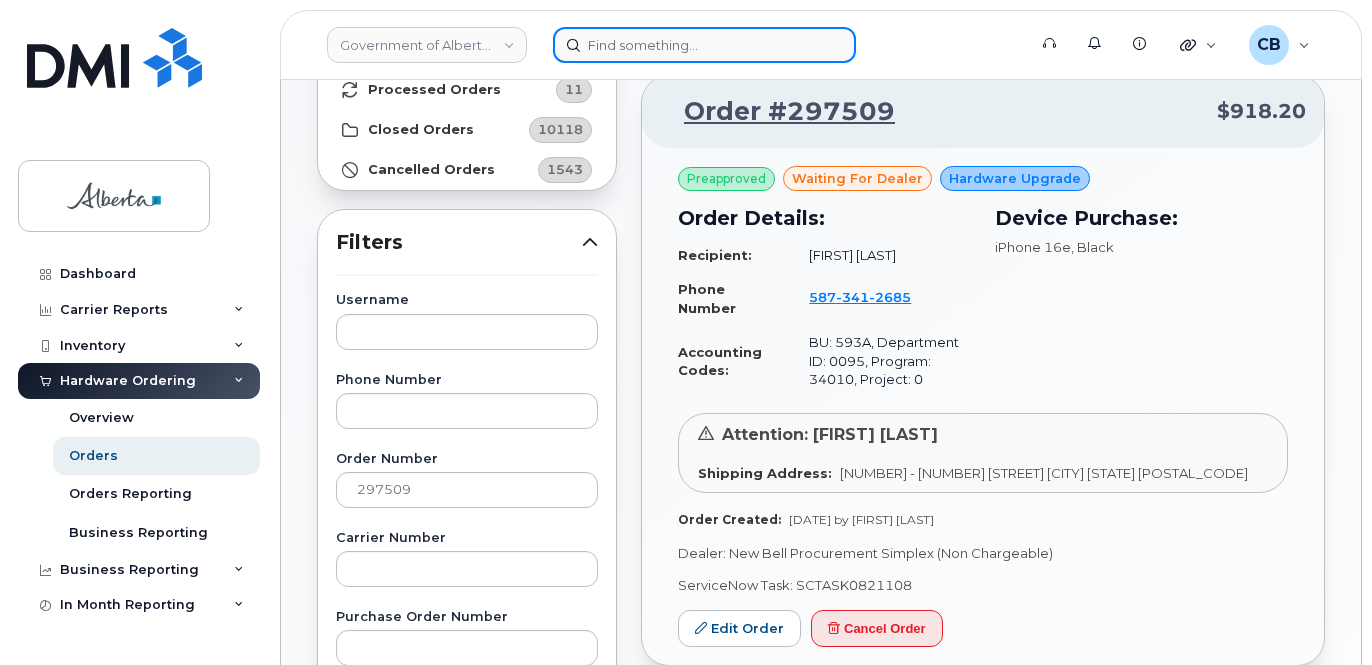 click at bounding box center [704, 45] 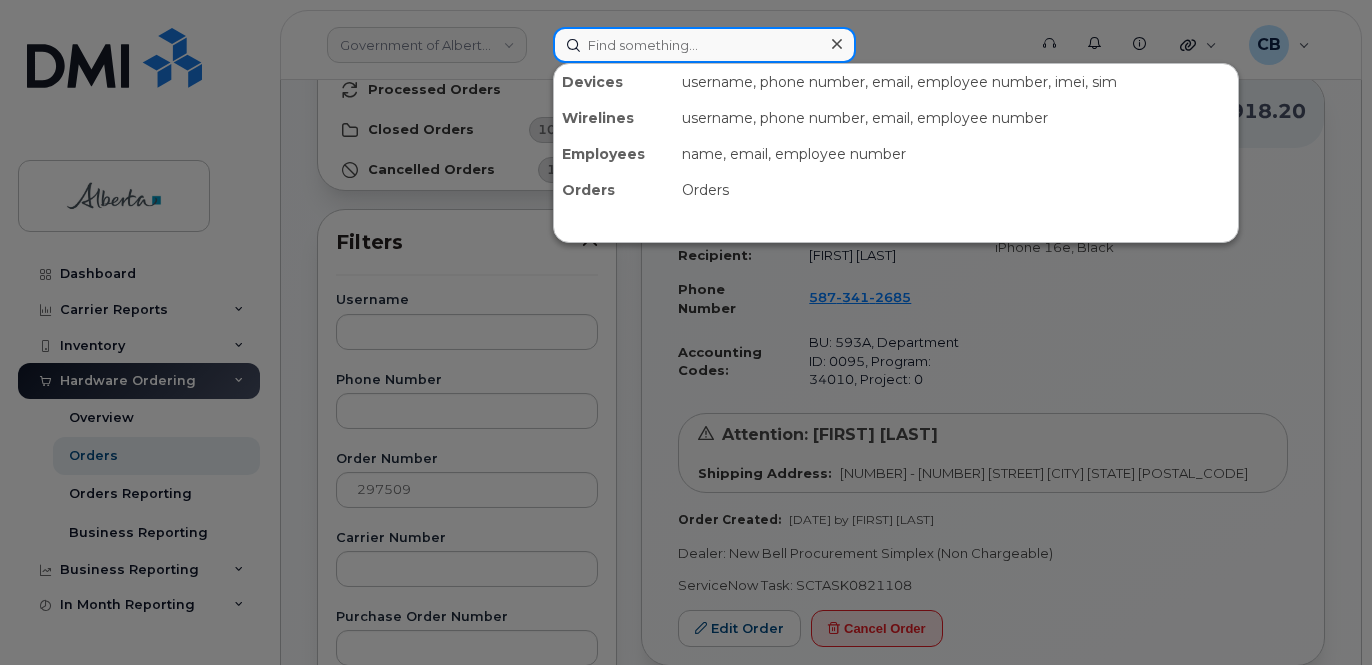 paste on "5873412685" 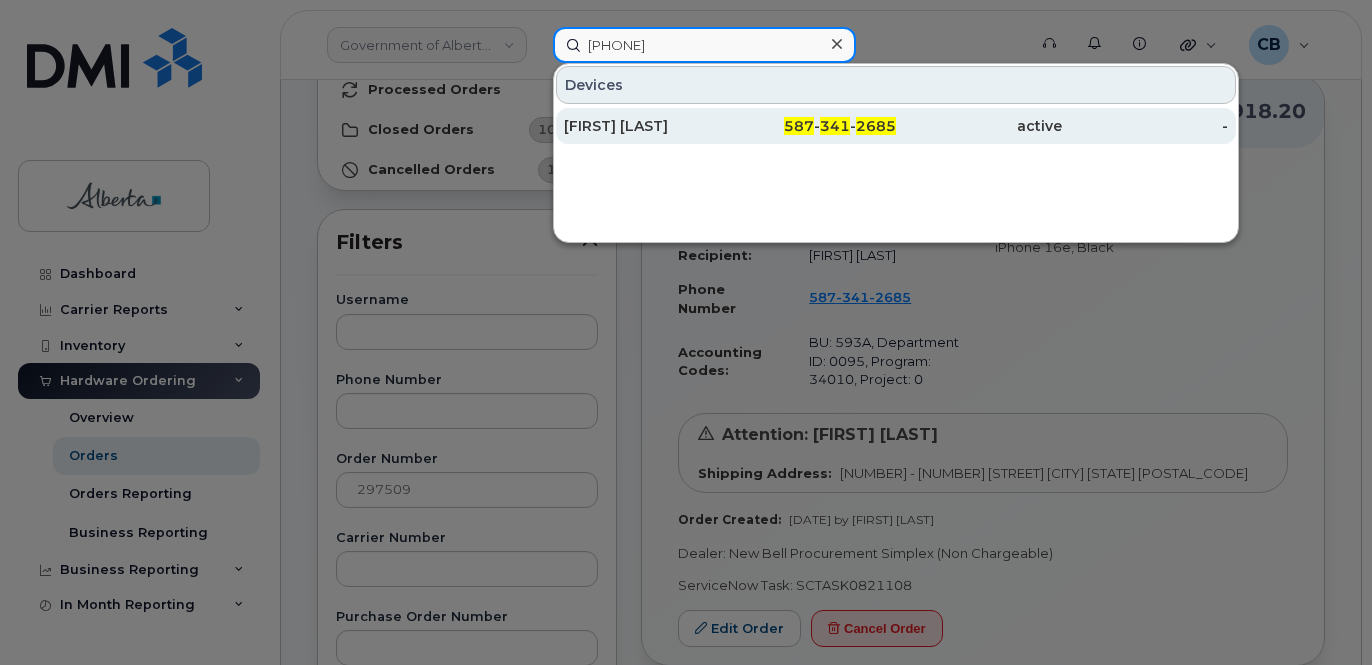 type on "5873412685" 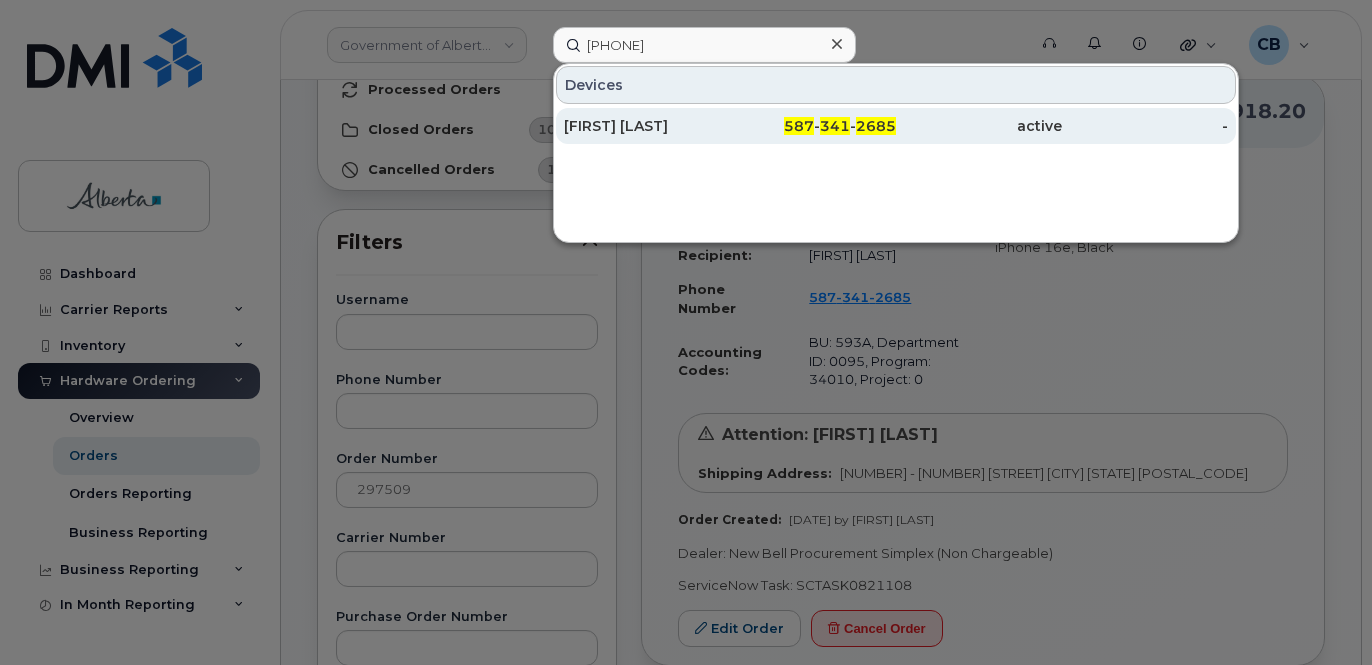 click on "[FIRST] [LAST]" at bounding box center [647, 126] 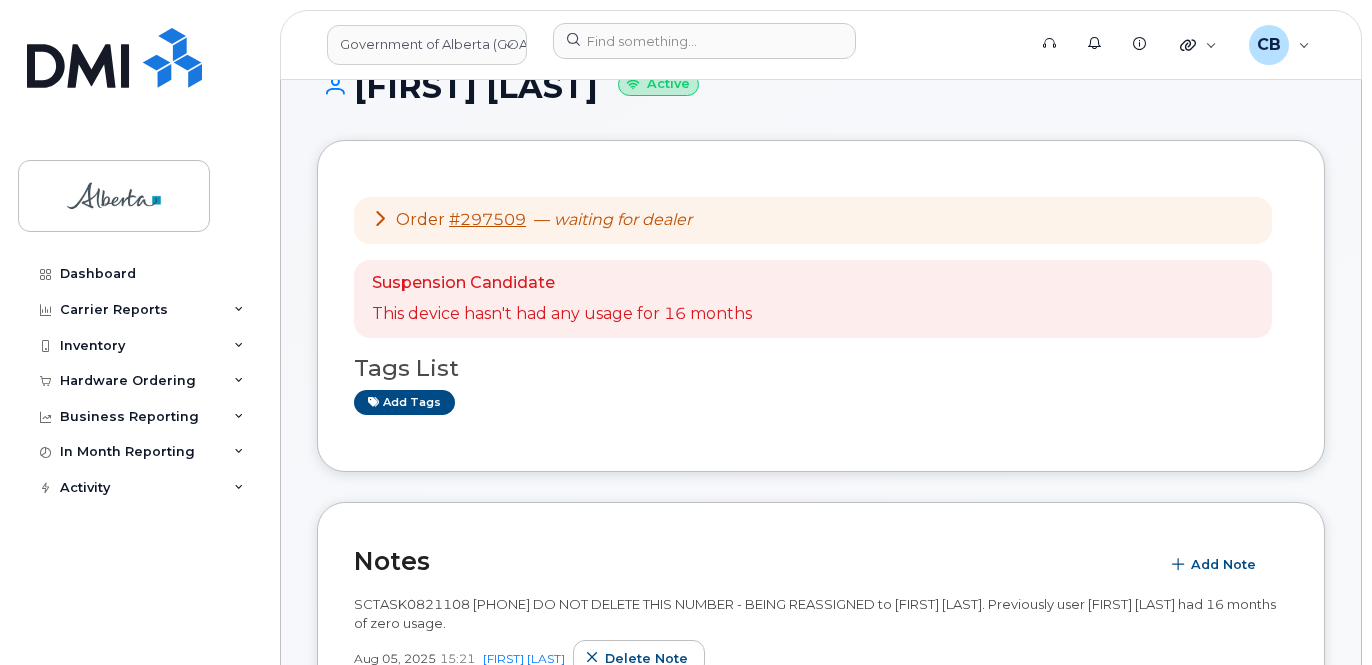 scroll, scrollTop: 0, scrollLeft: 0, axis: both 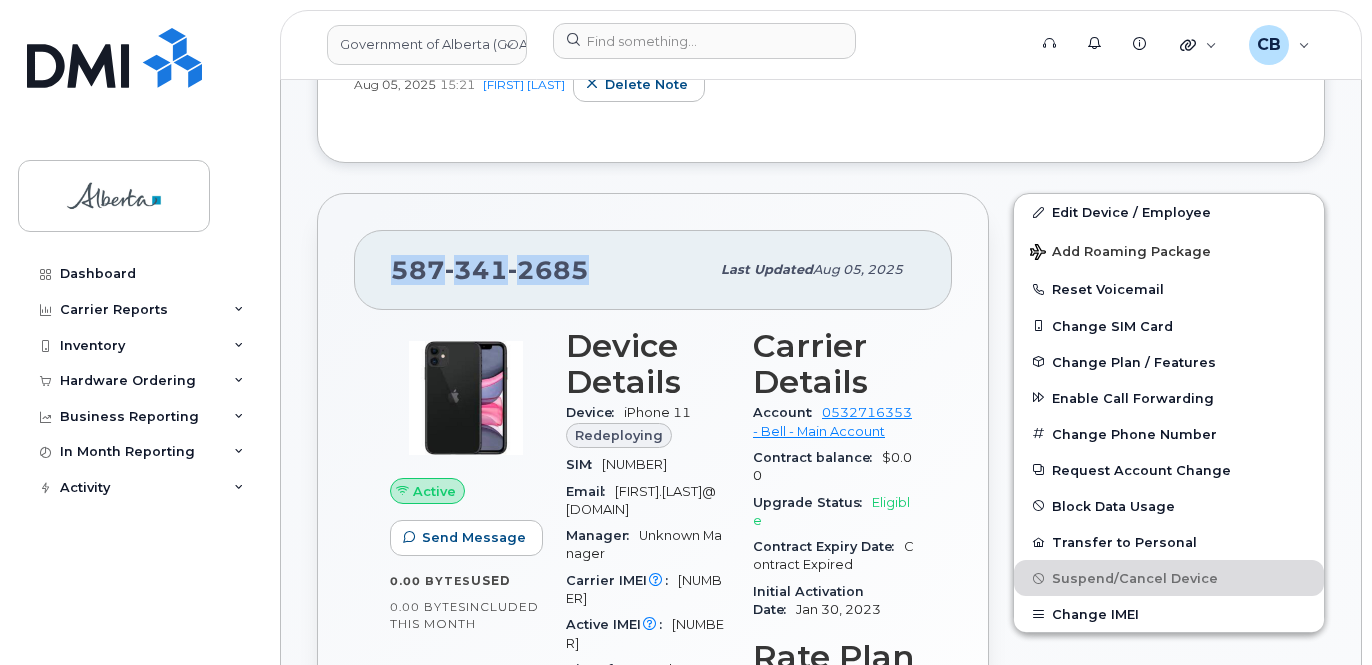 drag, startPoint x: 593, startPoint y: 267, endPoint x: 396, endPoint y: 265, distance: 197.01015 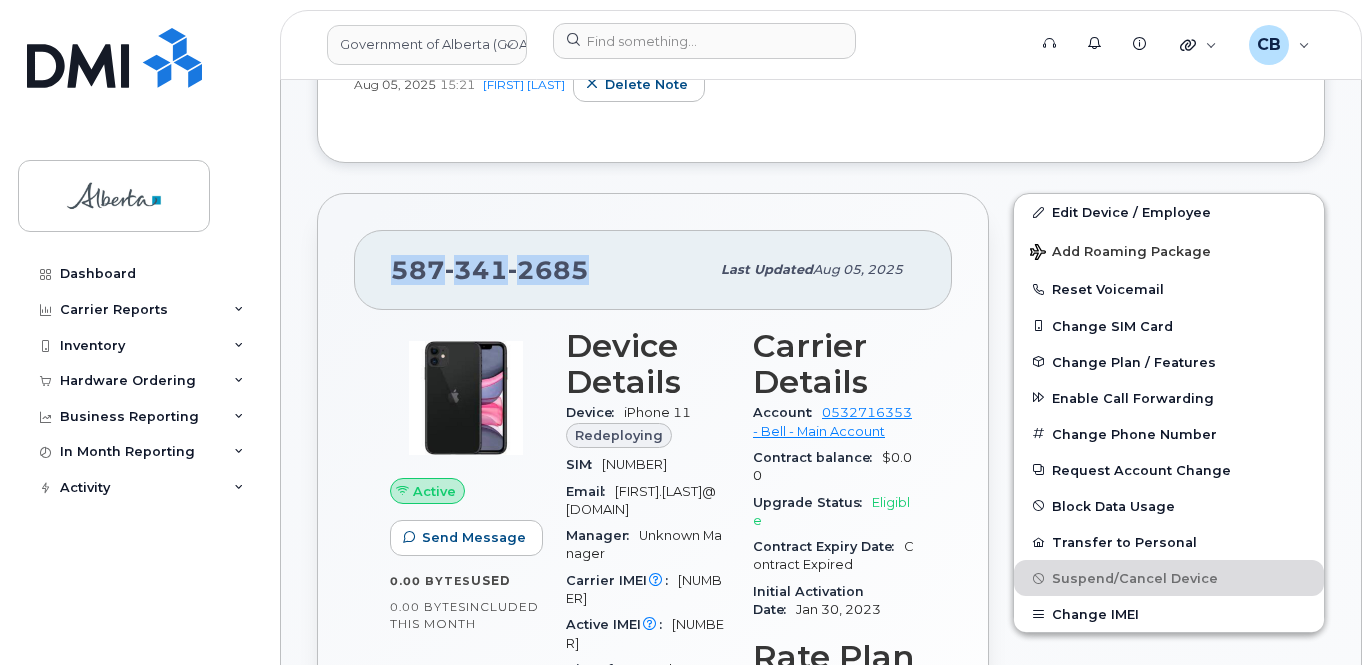 click on "[PHONE]" at bounding box center [550, 270] 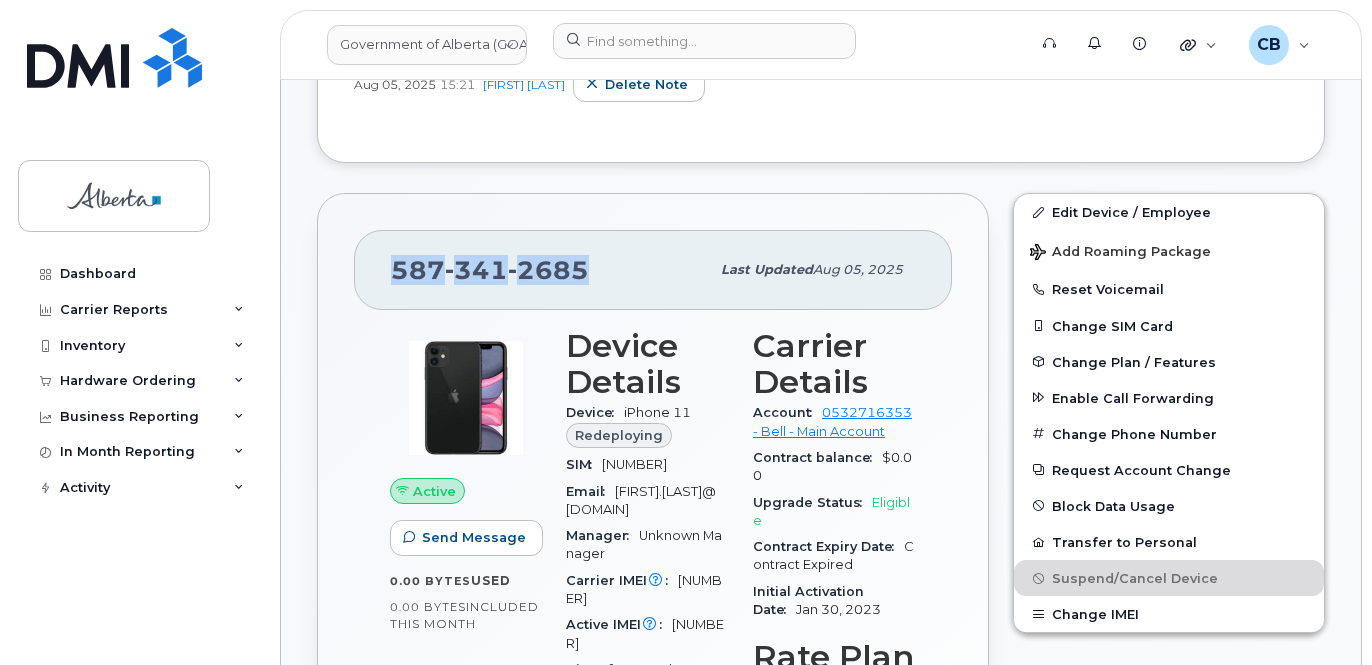 drag, startPoint x: 588, startPoint y: 268, endPoint x: 394, endPoint y: 266, distance: 194.01031 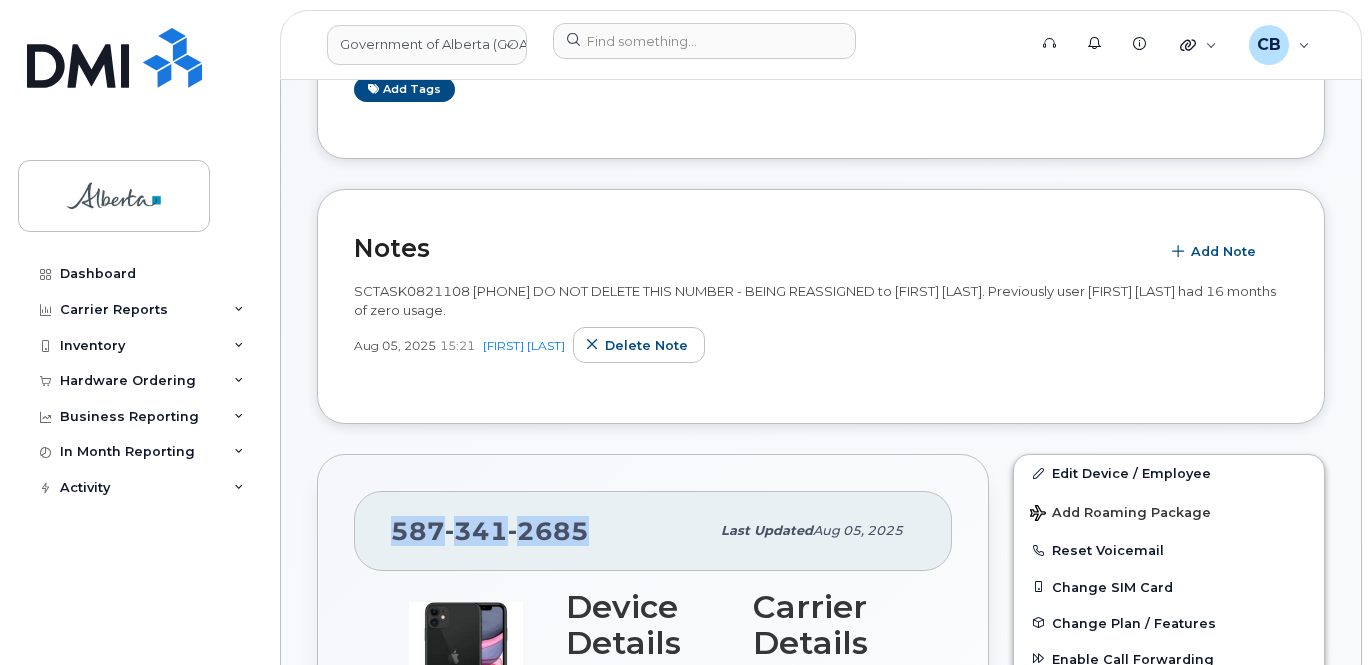 scroll, scrollTop: 400, scrollLeft: 0, axis: vertical 